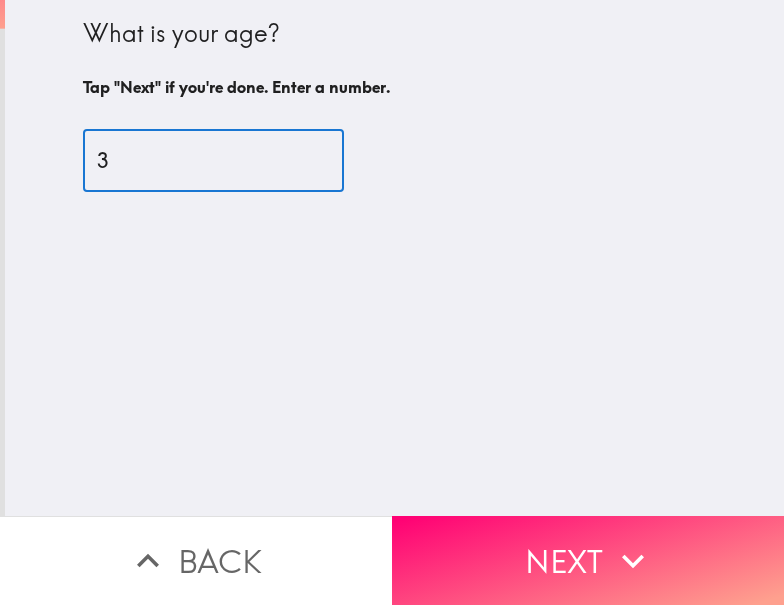 scroll, scrollTop: 0, scrollLeft: 0, axis: both 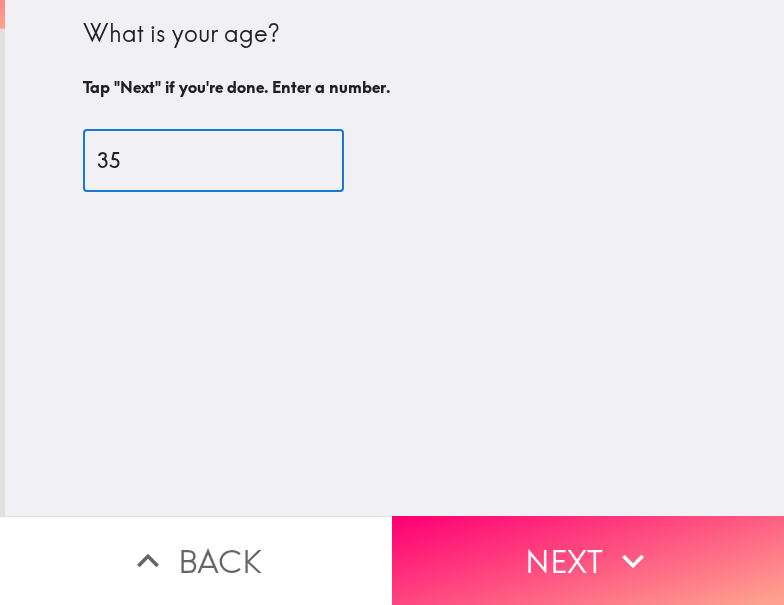 type on "35" 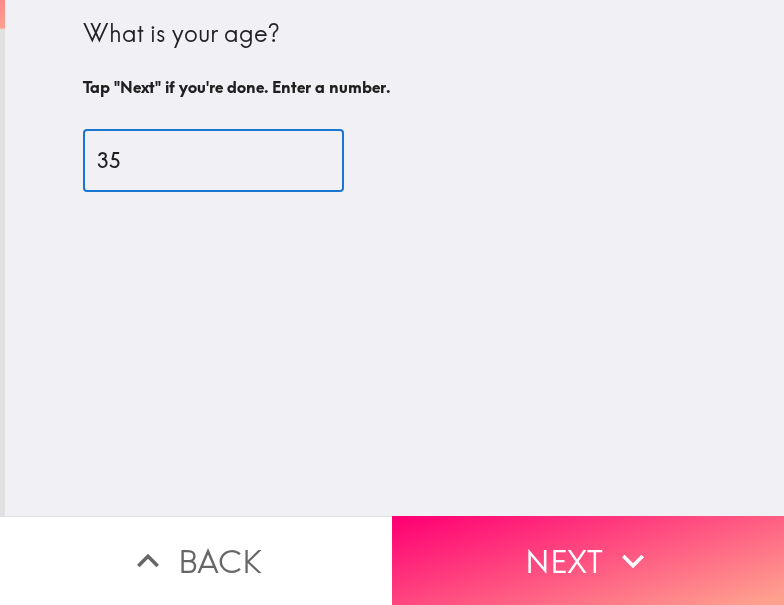 click on "Next" at bounding box center [588, 560] 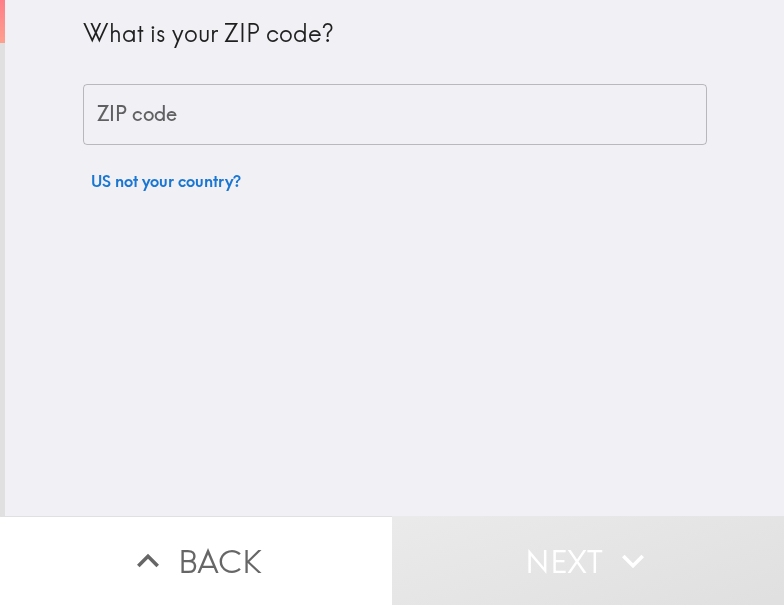 drag, startPoint x: 453, startPoint y: 98, endPoint x: 422, endPoint y: 76, distance: 38.013157 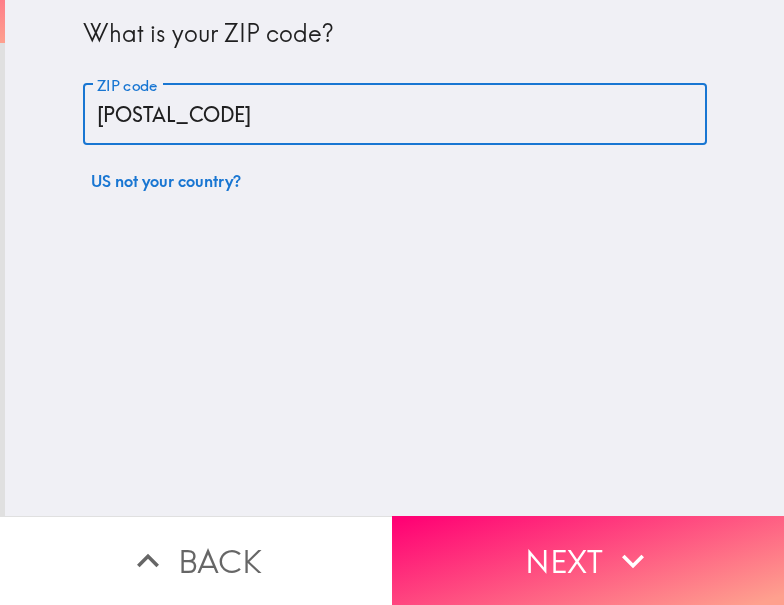 type on "[POSTAL_CODE]" 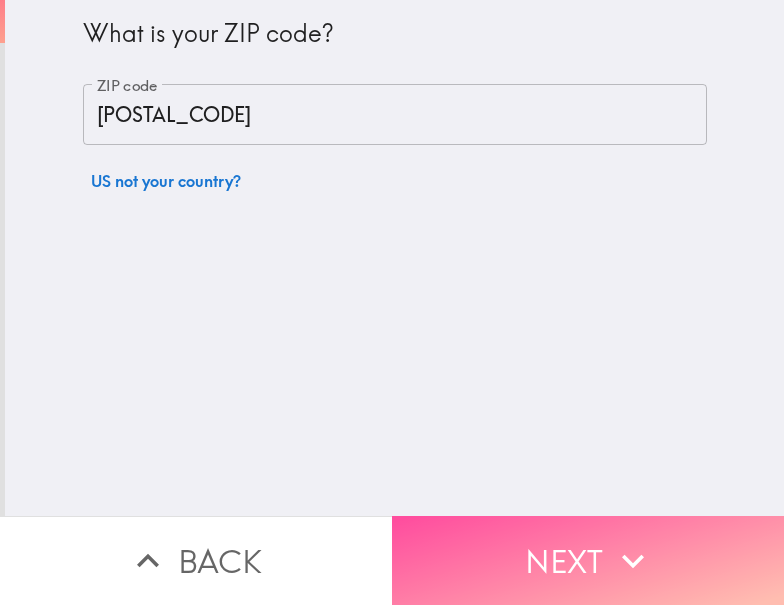 drag, startPoint x: 530, startPoint y: 561, endPoint x: 178, endPoint y: 517, distance: 354.73935 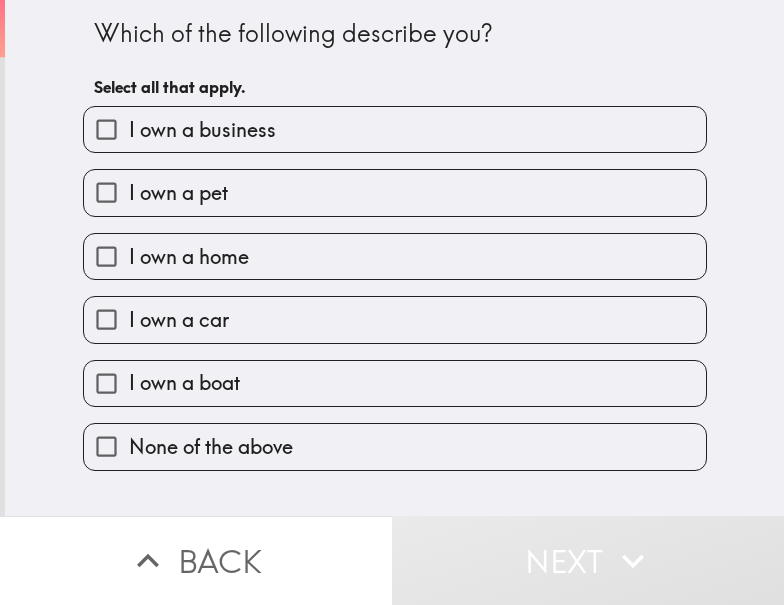 click on "I own a business" at bounding box center (202, 130) 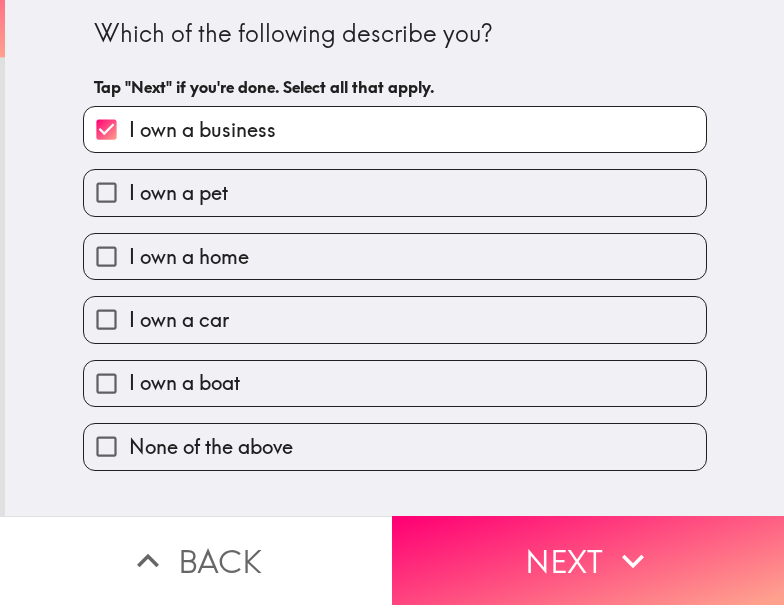 click on "I own a home" at bounding box center [395, 256] 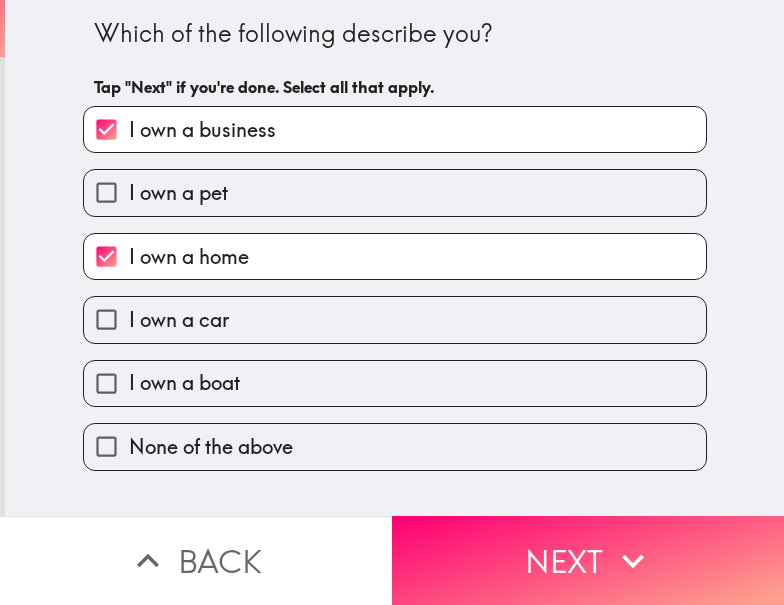click on "I own a car" at bounding box center (395, 319) 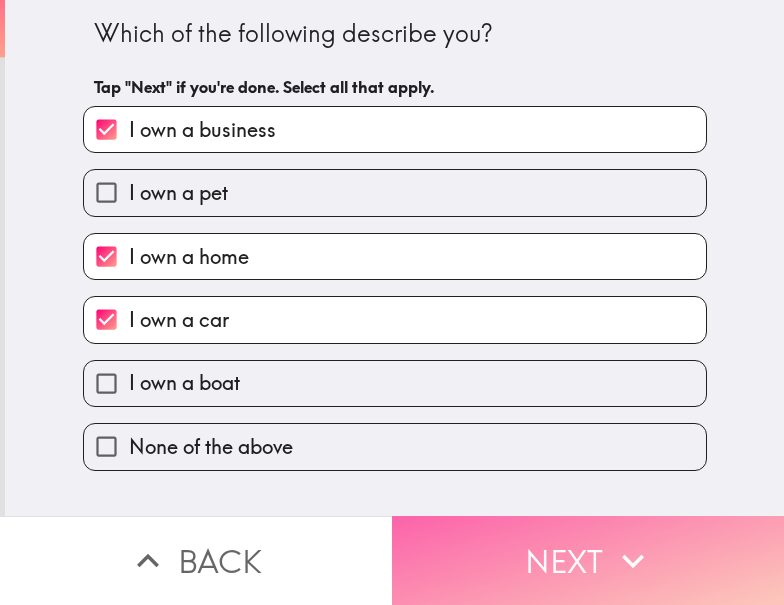click on "Next" at bounding box center (588, 560) 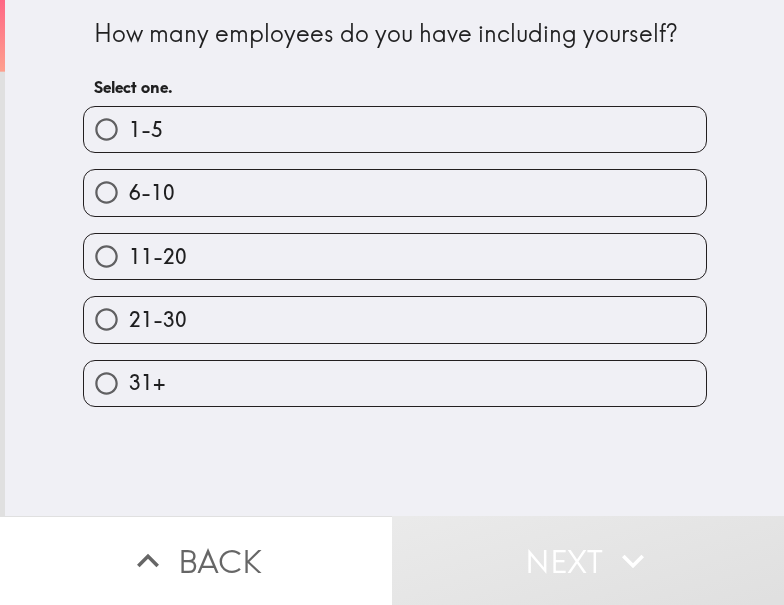 click on "1-5" at bounding box center (395, 129) 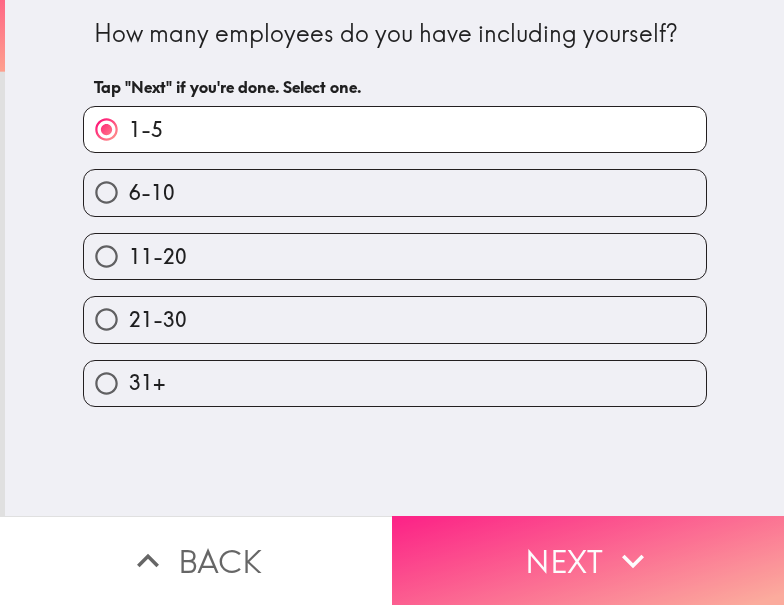 click on "Next" at bounding box center (588, 560) 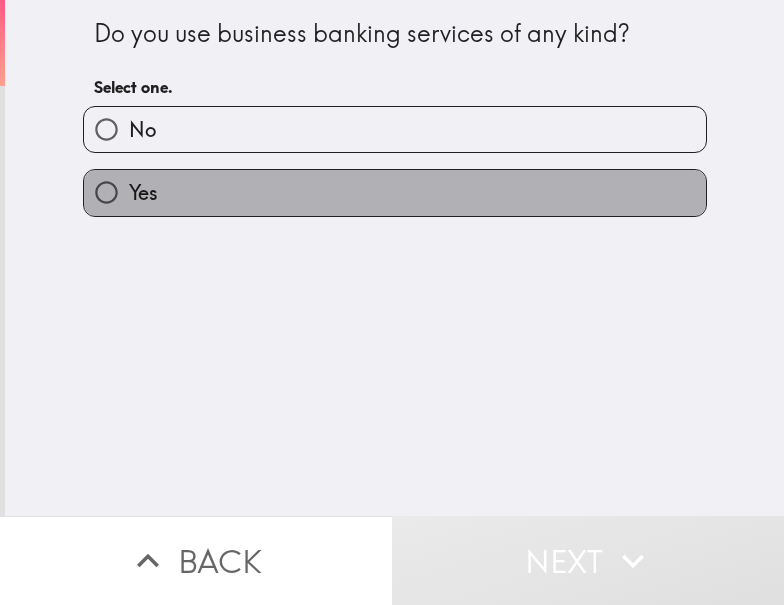 click on "Yes" at bounding box center (395, 192) 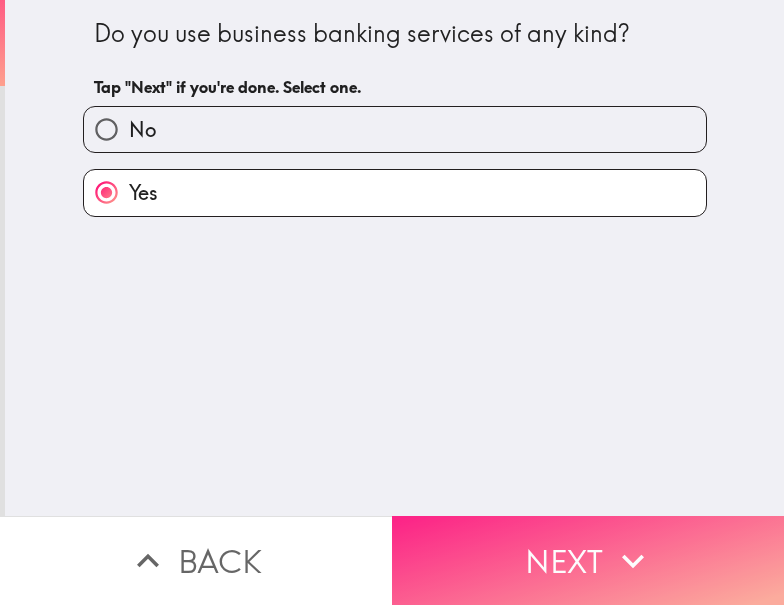 click on "Next" at bounding box center [588, 560] 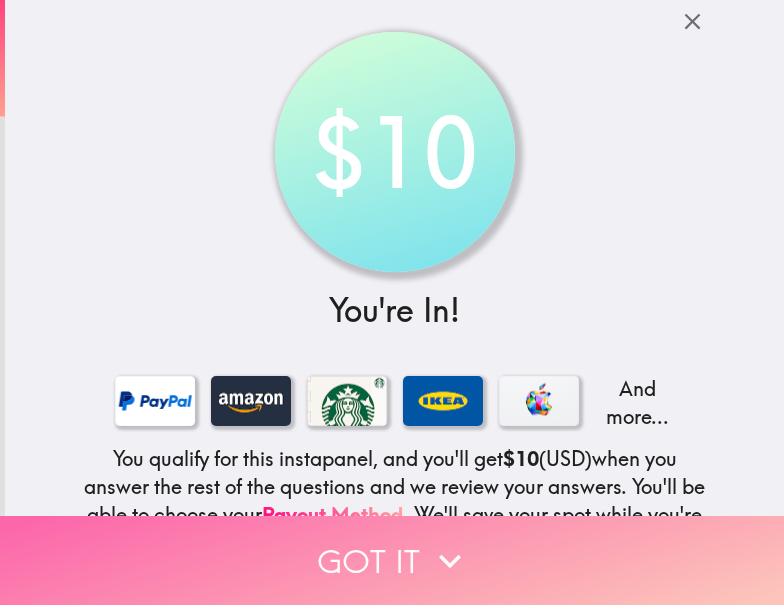 click on "Got it" at bounding box center (392, 560) 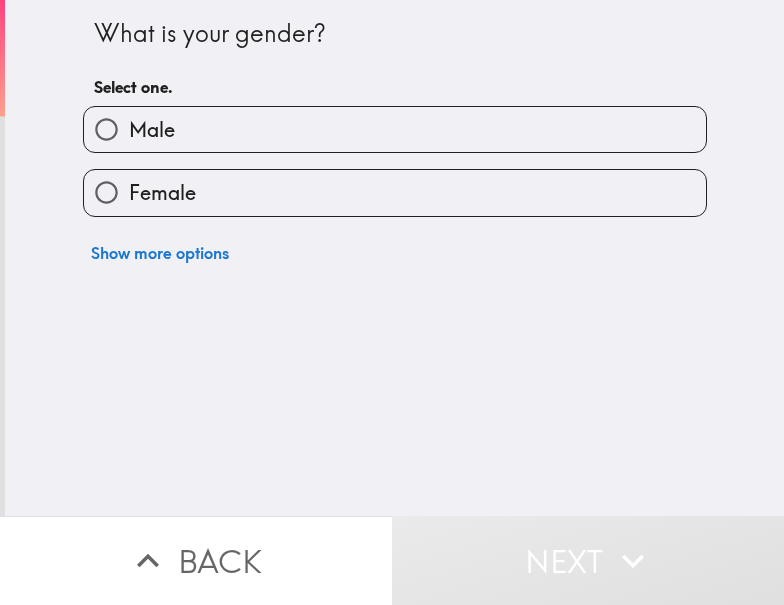 click on "Female" at bounding box center [395, 192] 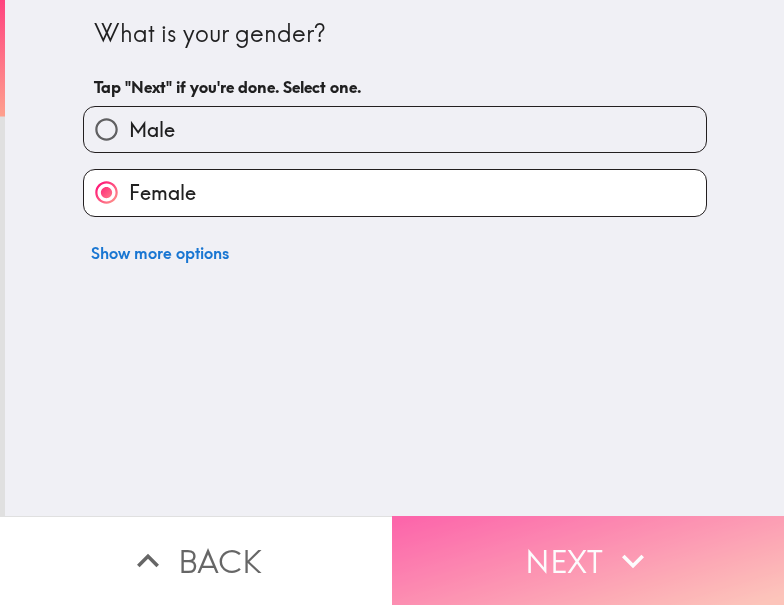 click on "Next" at bounding box center (588, 560) 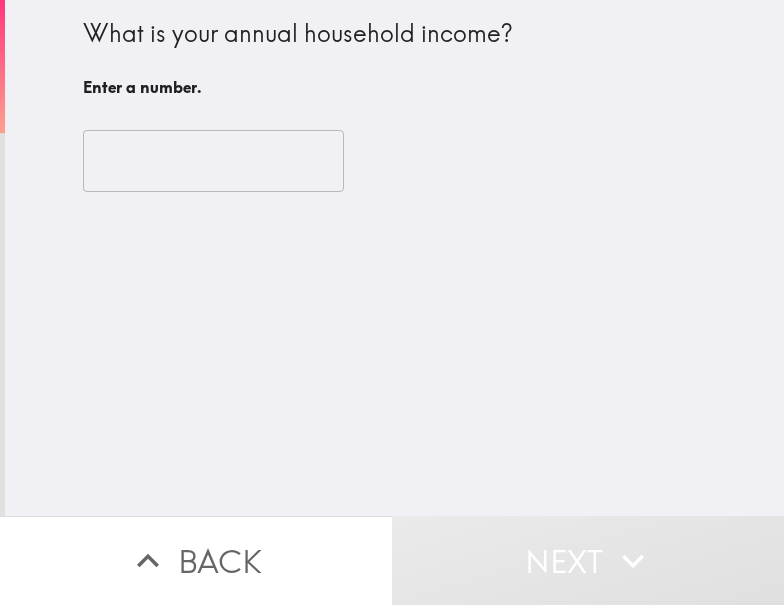 click at bounding box center [213, 161] 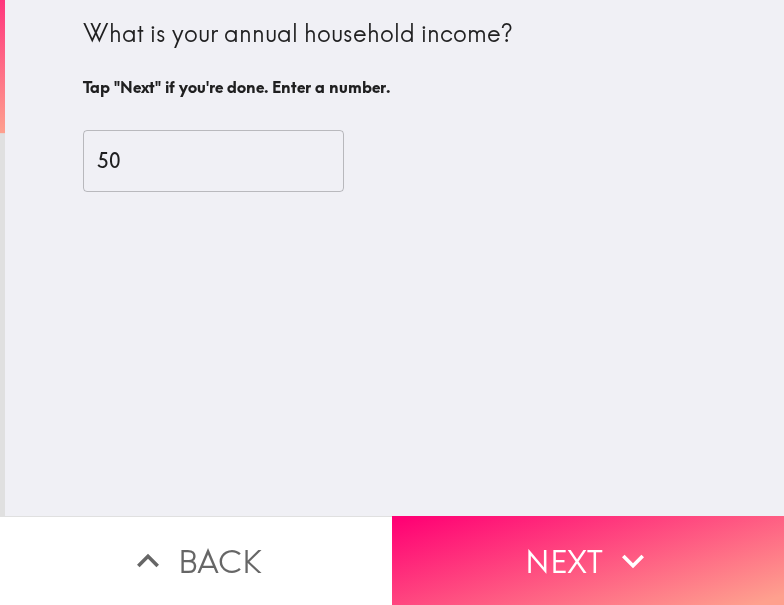 click on "50" at bounding box center [213, 161] 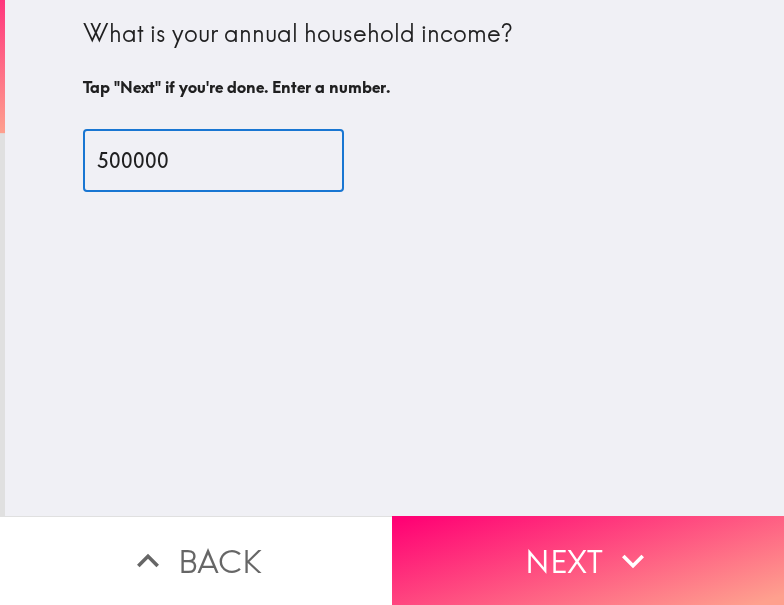 type on "500000" 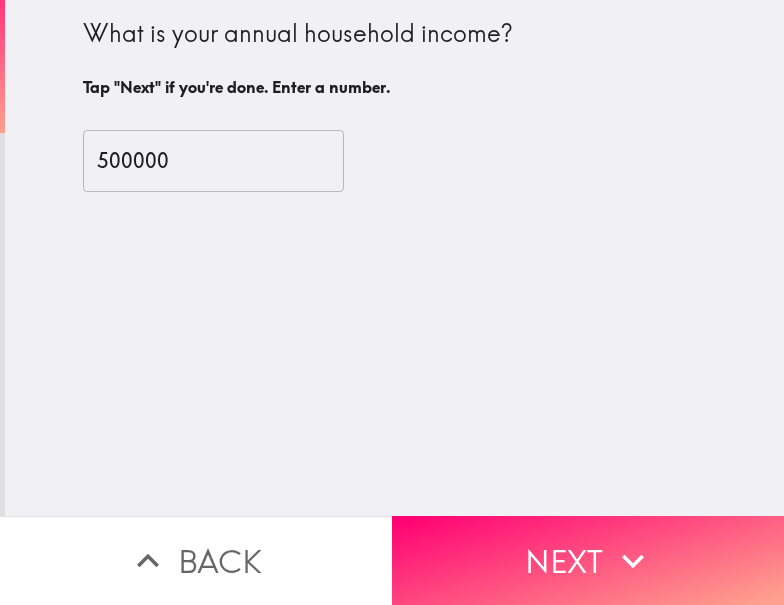 drag, startPoint x: 493, startPoint y: 519, endPoint x: 464, endPoint y: 493, distance: 38.948685 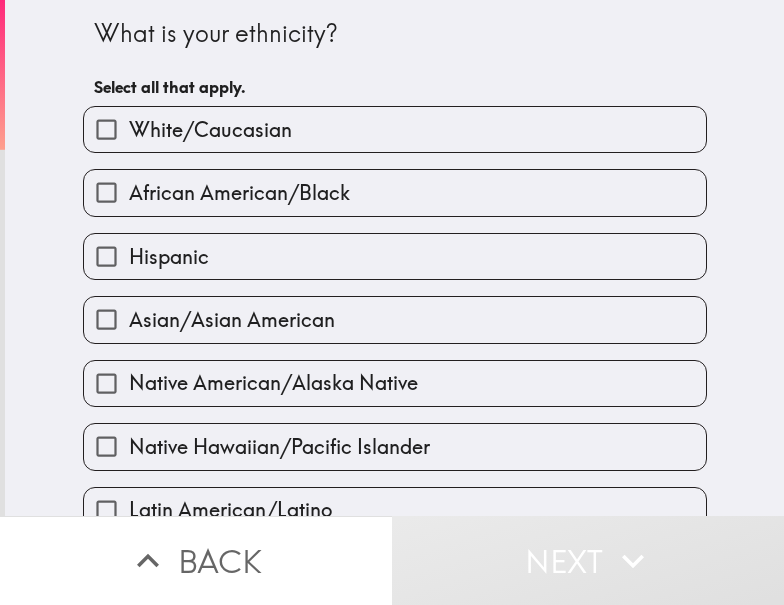 click on "White/Caucasian" at bounding box center [395, 129] 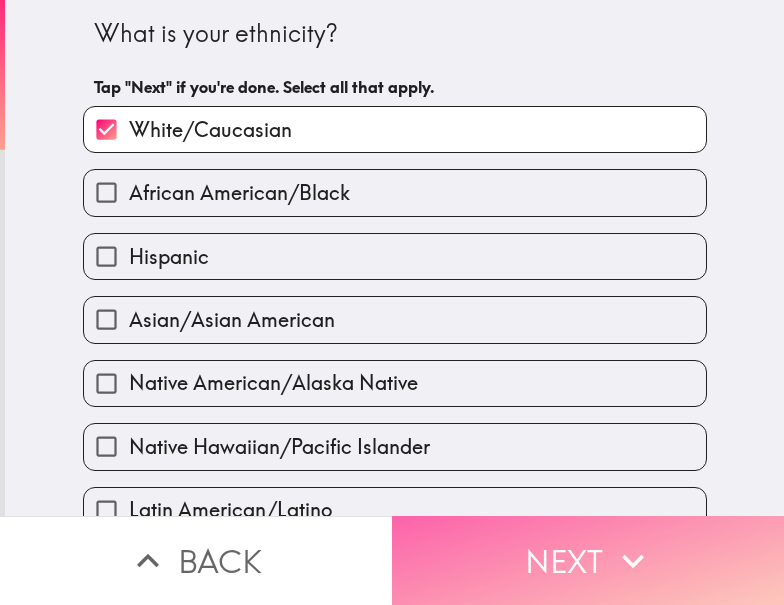 click on "Next" at bounding box center [588, 560] 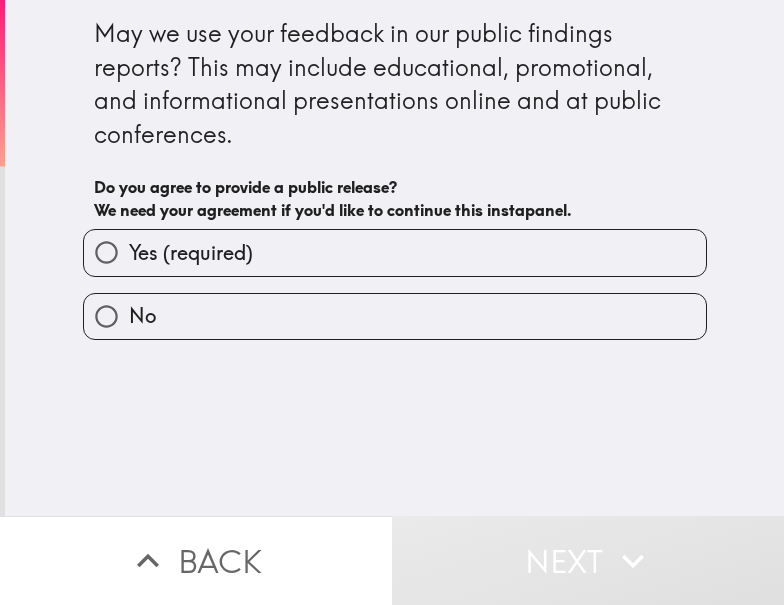 click on "Yes (required)" at bounding box center (395, 252) 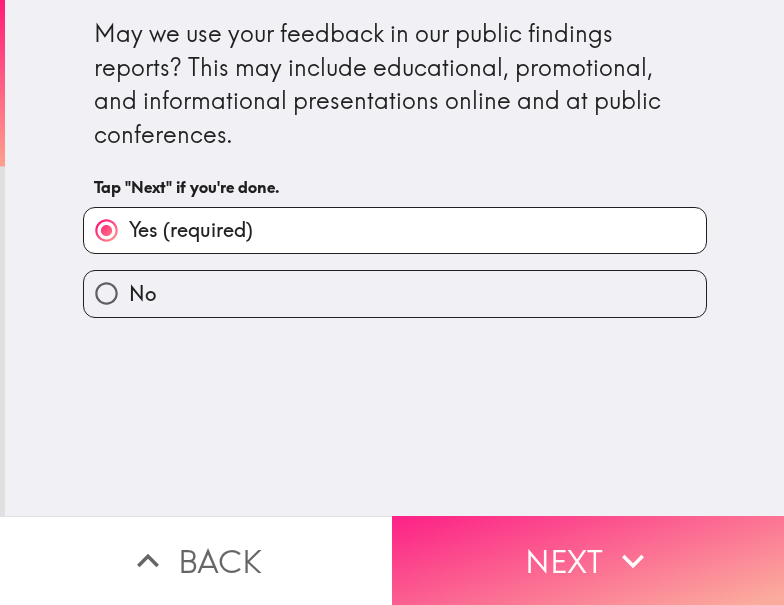 click on "Next" at bounding box center (588, 560) 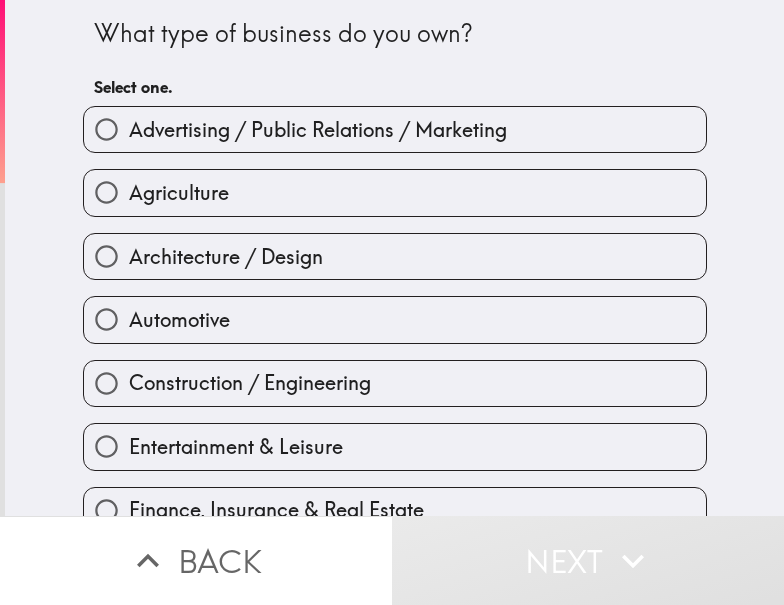 type 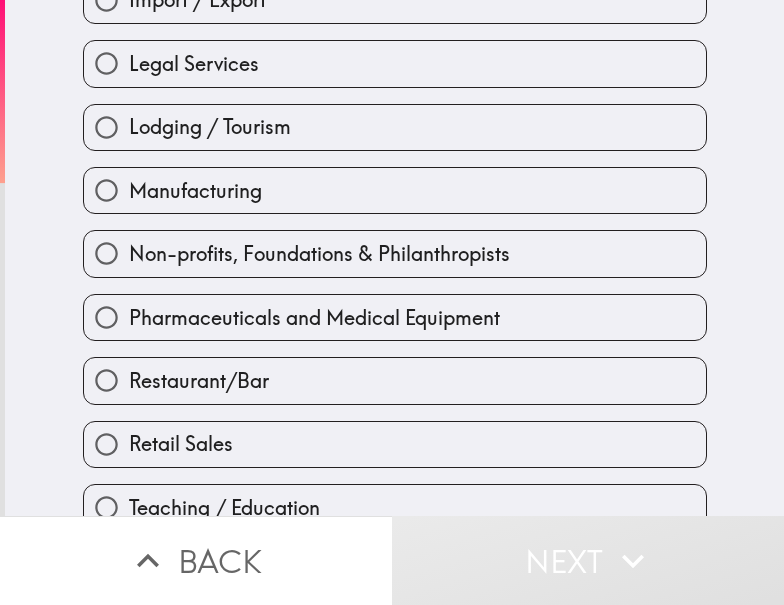 scroll, scrollTop: 600, scrollLeft: 0, axis: vertical 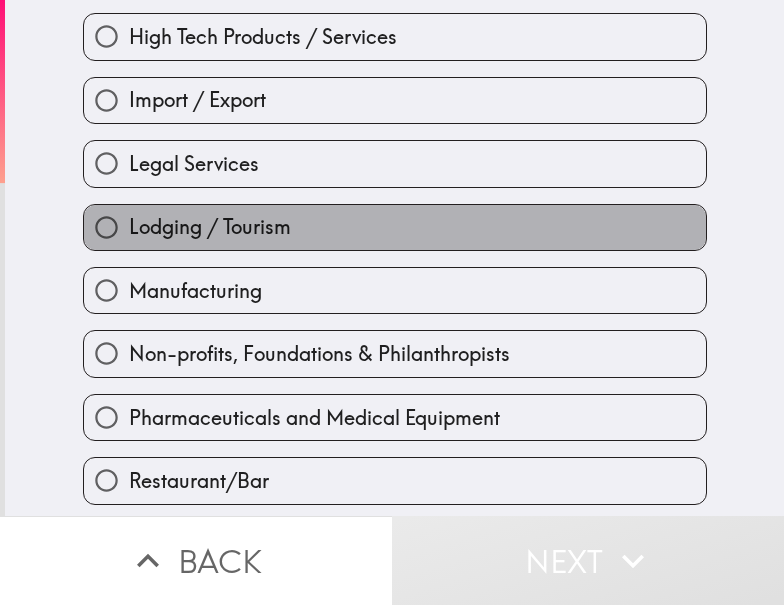 click on "Lodging / Tourism" at bounding box center (210, 227) 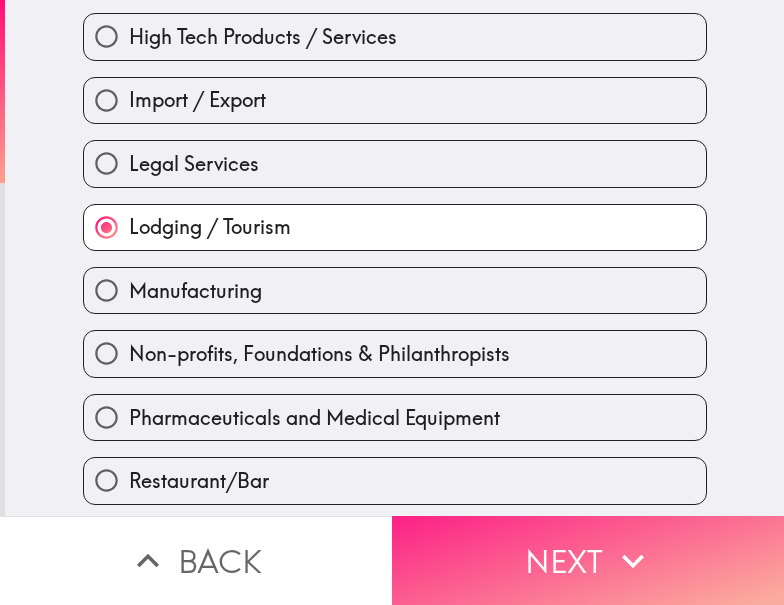 drag, startPoint x: 537, startPoint y: 553, endPoint x: 504, endPoint y: 541, distance: 35.1141 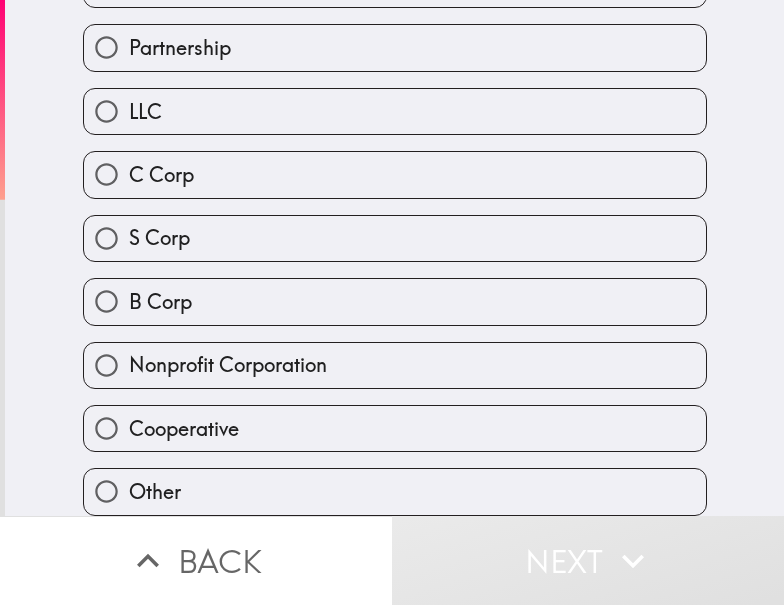 scroll, scrollTop: 0, scrollLeft: 0, axis: both 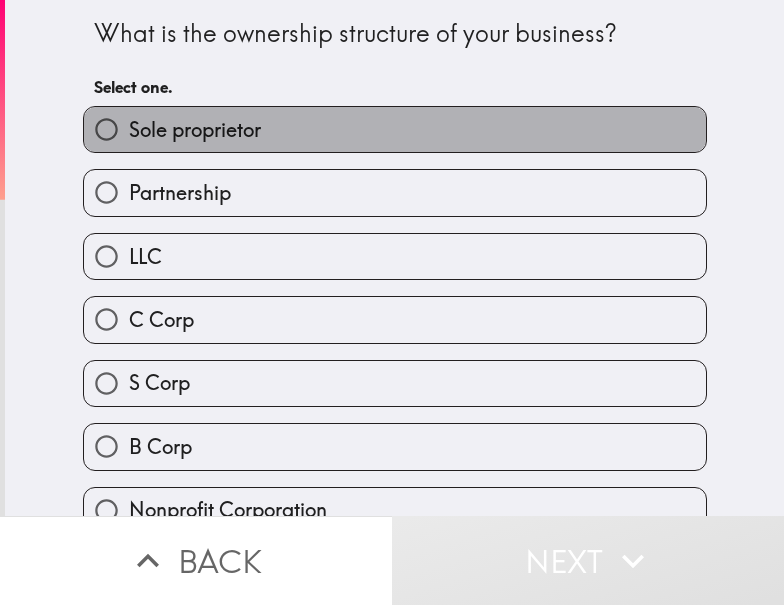 click on "Sole proprietor" at bounding box center (195, 130) 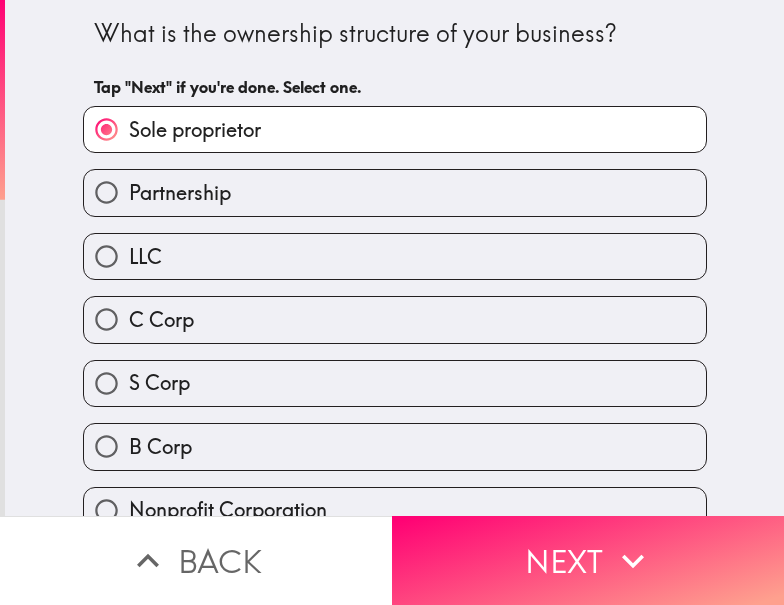 drag, startPoint x: 575, startPoint y: 548, endPoint x: 409, endPoint y: 447, distance: 194.3116 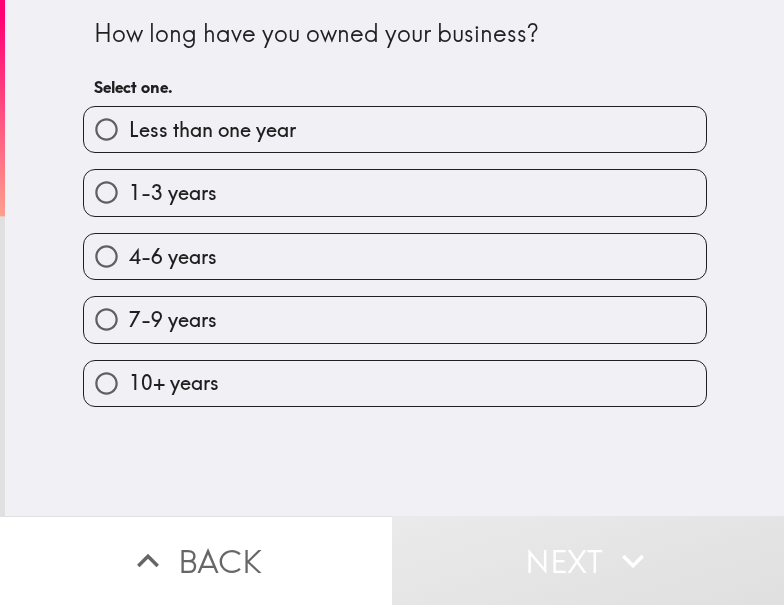click on "4-6 years" at bounding box center (395, 256) 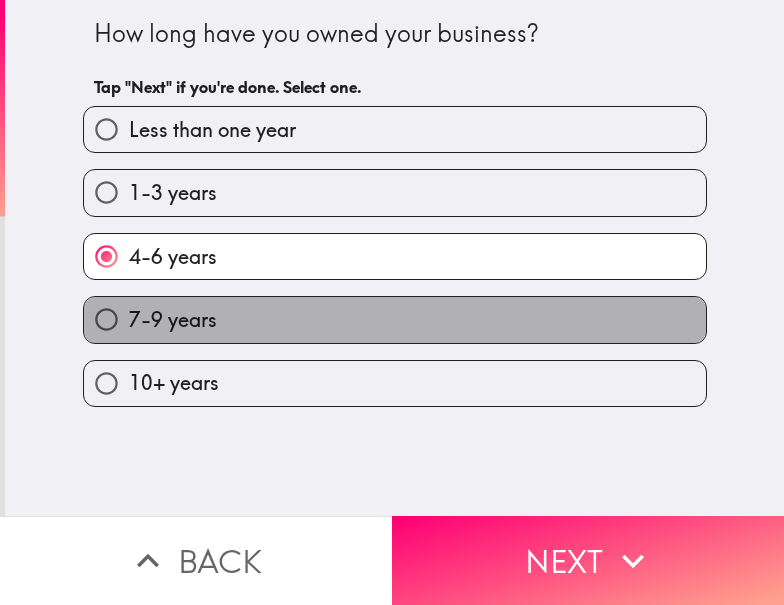 click on "7-9 years" at bounding box center (173, 320) 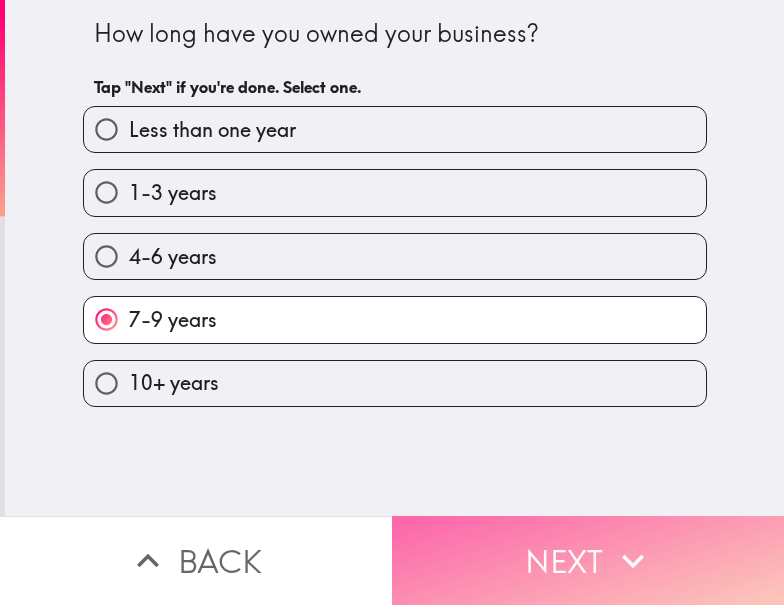 click on "Next" at bounding box center [588, 560] 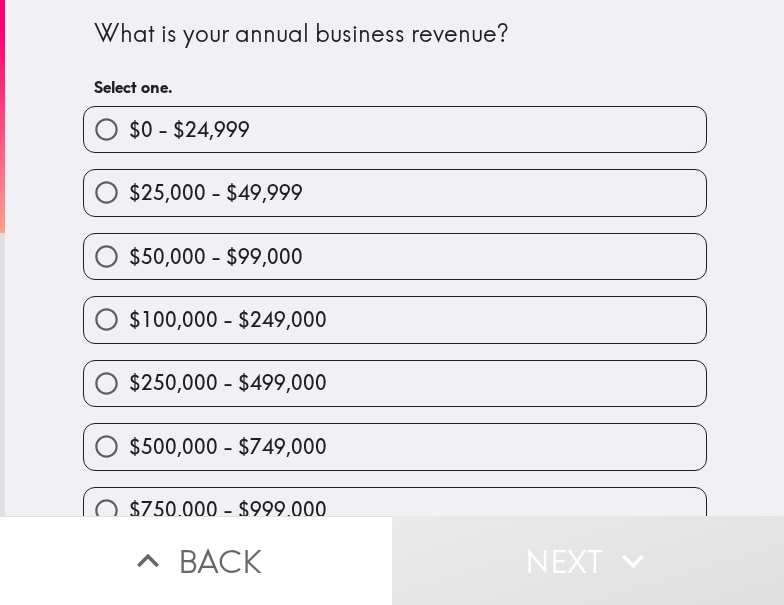 click on "$250,000 - $499,000" at bounding box center [395, 383] 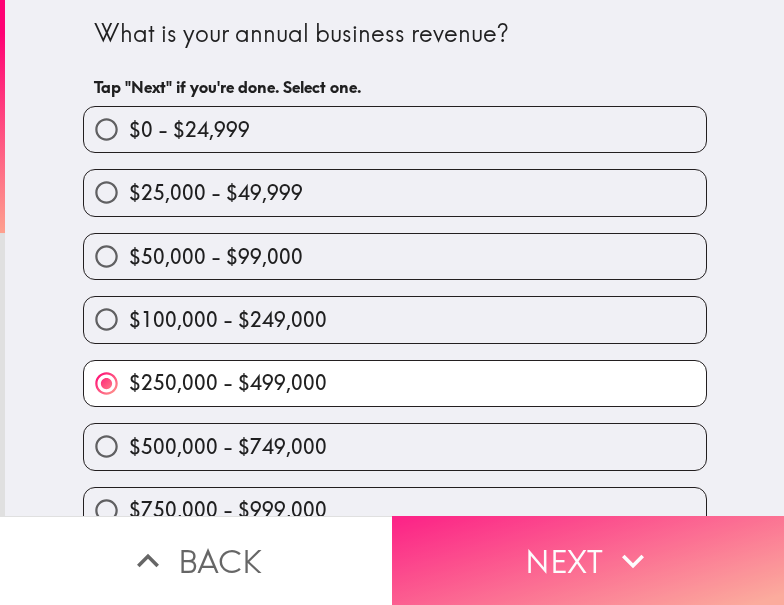 drag, startPoint x: 572, startPoint y: 547, endPoint x: 563, endPoint y: 537, distance: 13.453624 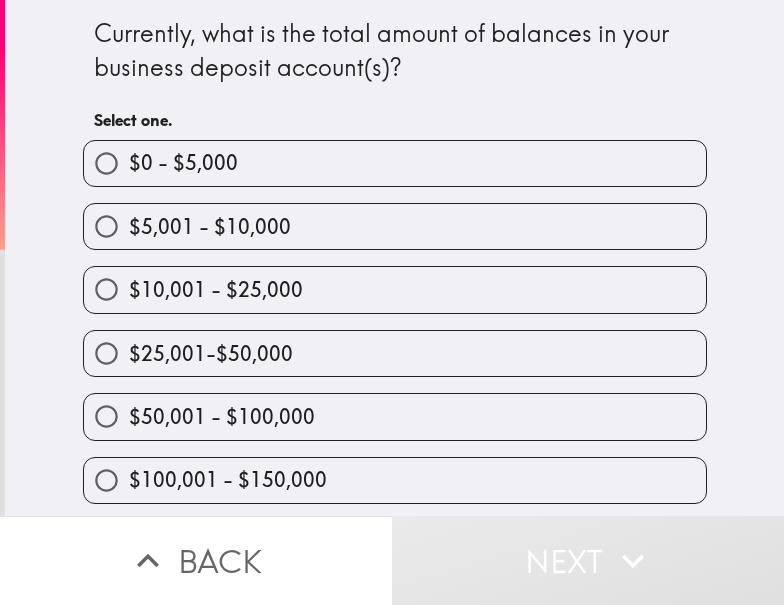 scroll, scrollTop: 100, scrollLeft: 0, axis: vertical 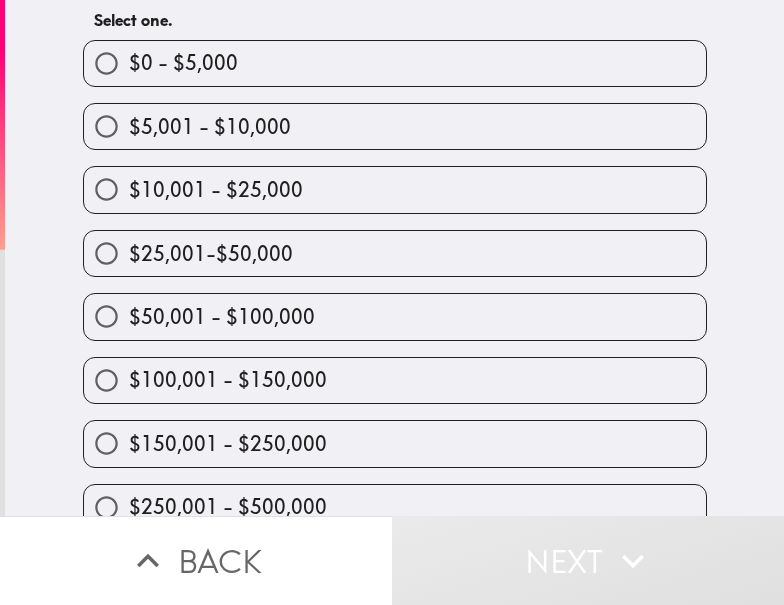 click on "$150,001 - $250,000" at bounding box center (228, 444) 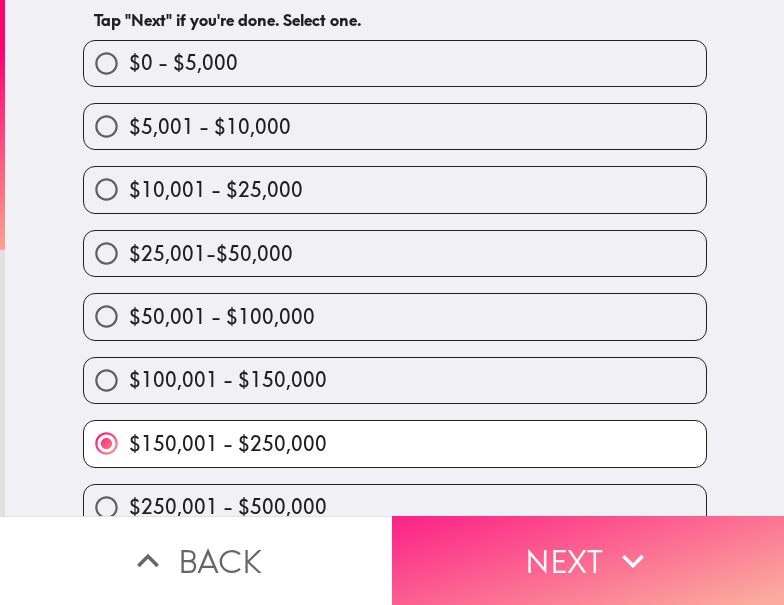 click on "Next" at bounding box center [588, 560] 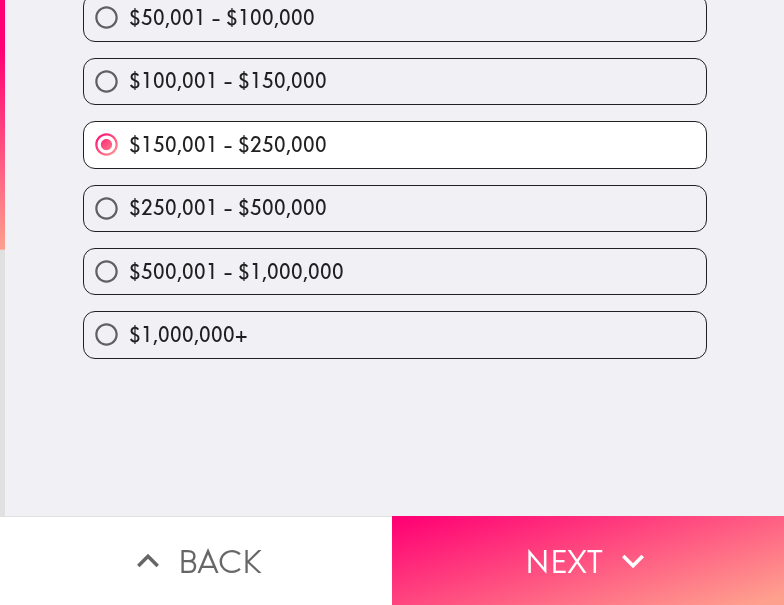 scroll, scrollTop: 0, scrollLeft: 0, axis: both 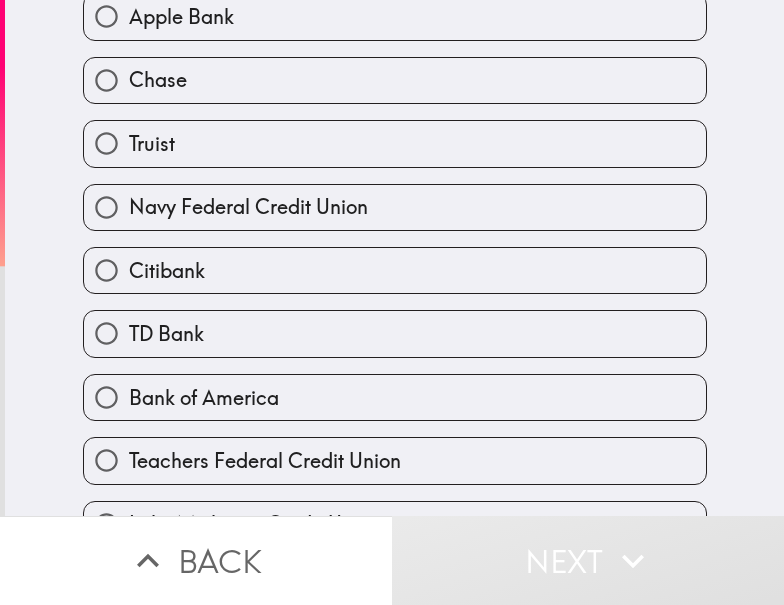 click on "Chase" at bounding box center [158, 80] 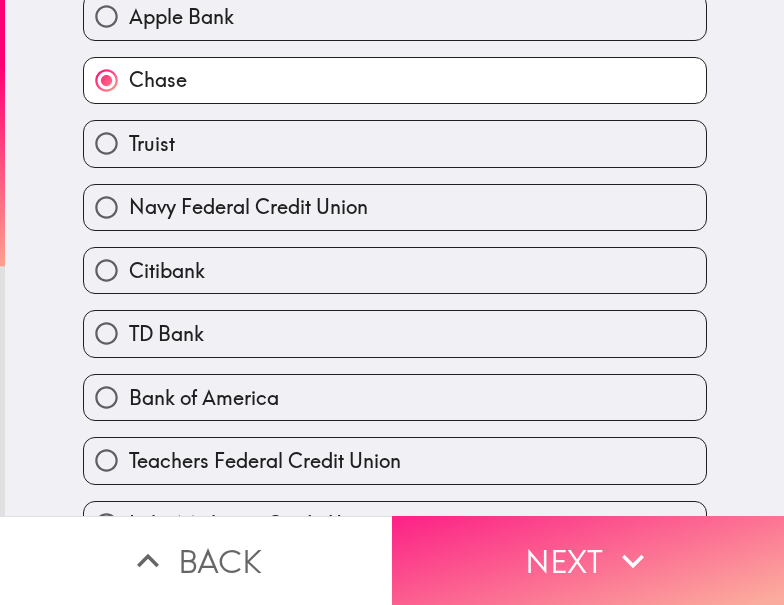 click on "Next" at bounding box center [588, 560] 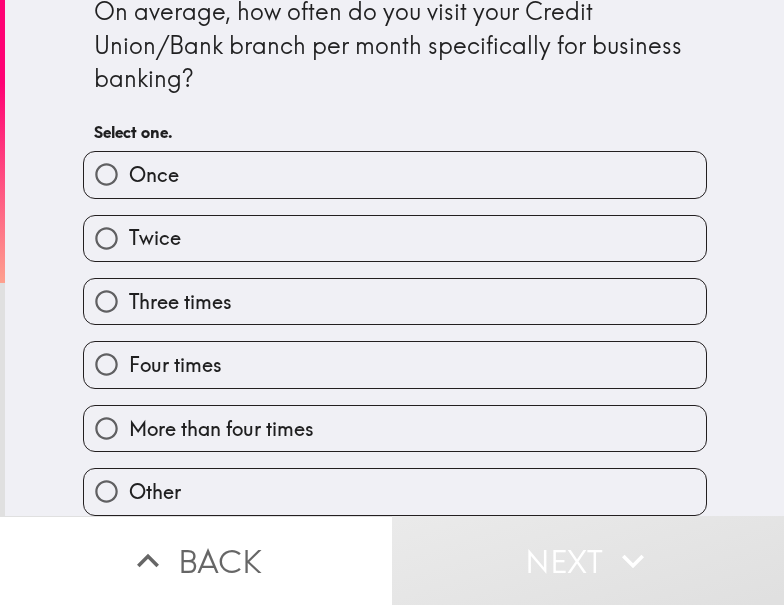 scroll, scrollTop: 0, scrollLeft: 0, axis: both 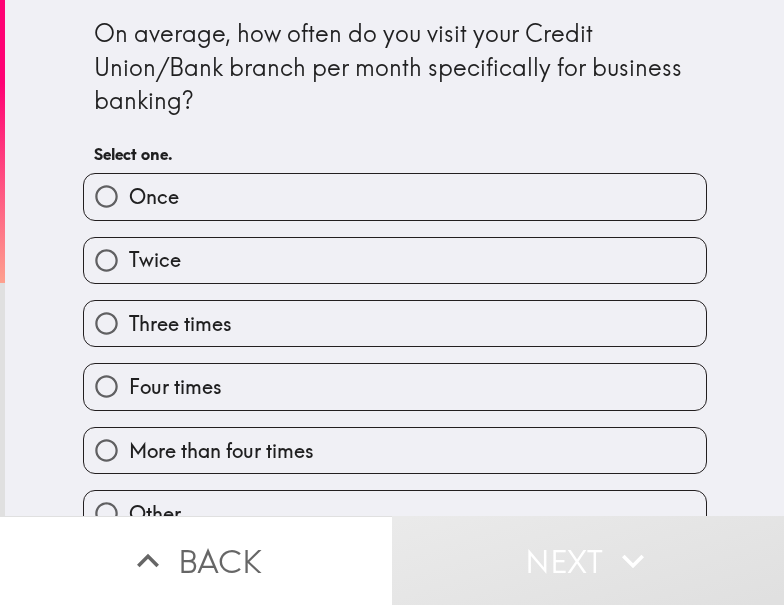 click on "Once" at bounding box center (395, 196) 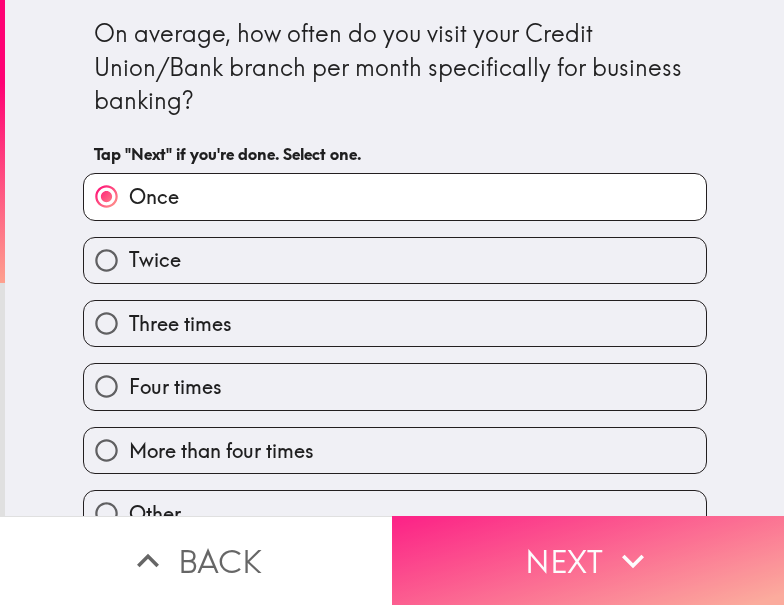 click 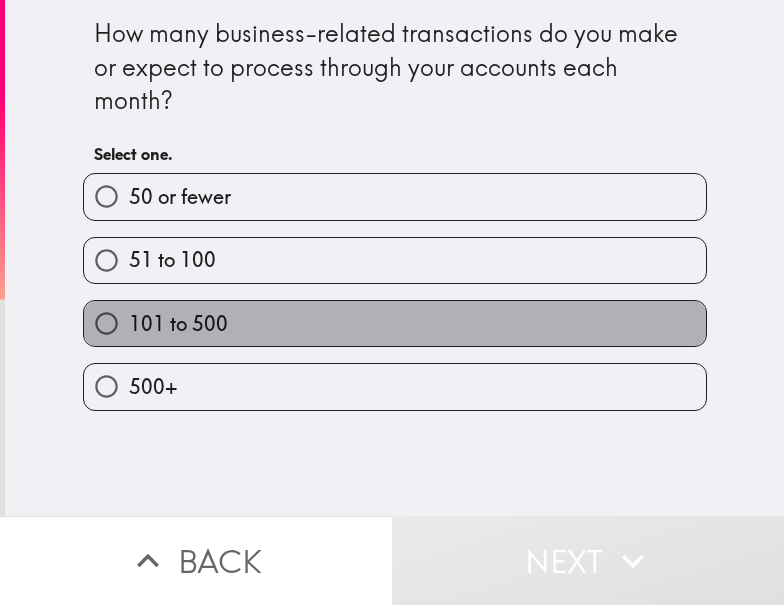 click on "101 to 500" at bounding box center (395, 323) 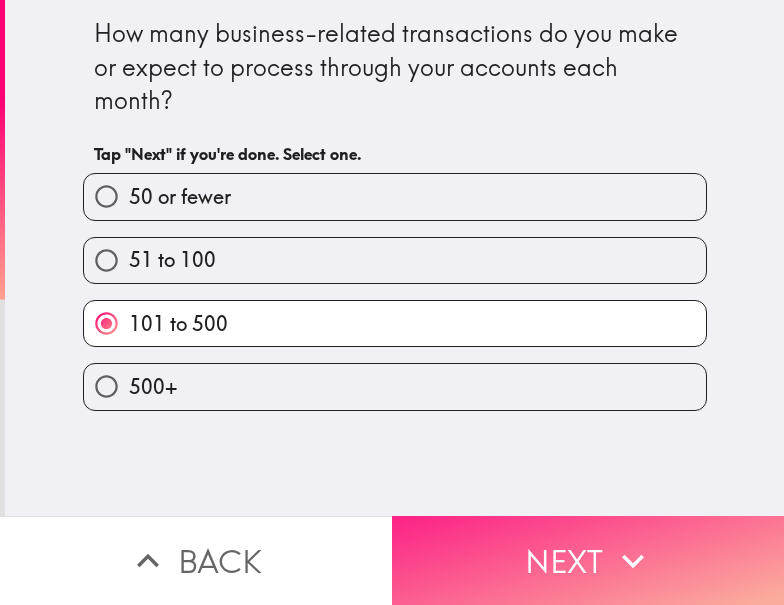 click on "Next" at bounding box center [588, 560] 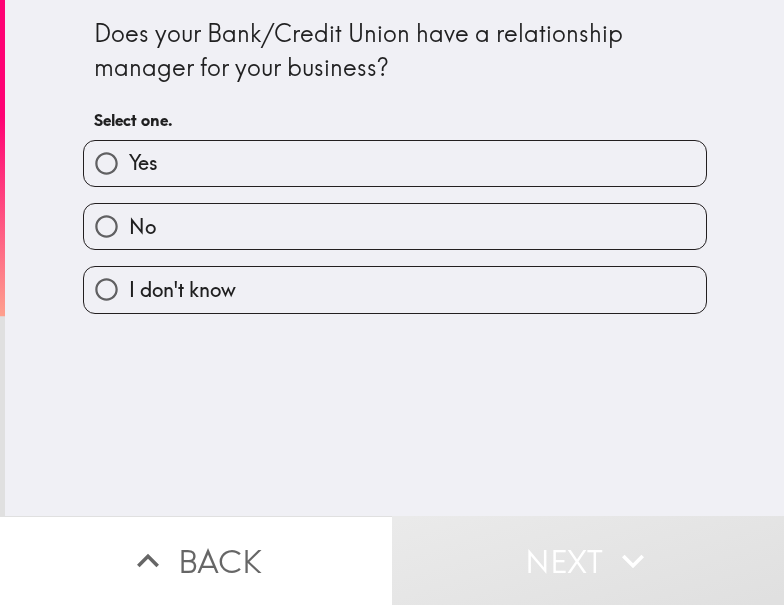click on "Yes" at bounding box center [395, 163] 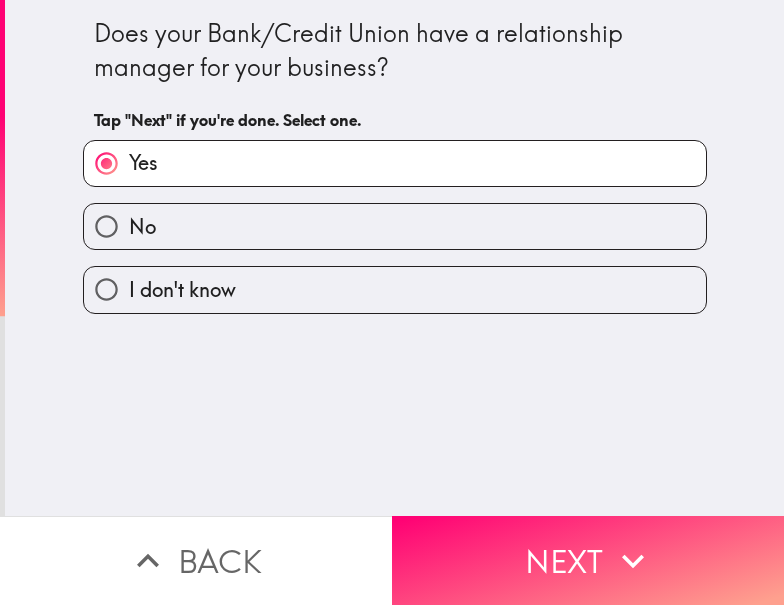 click on "Next" at bounding box center (588, 560) 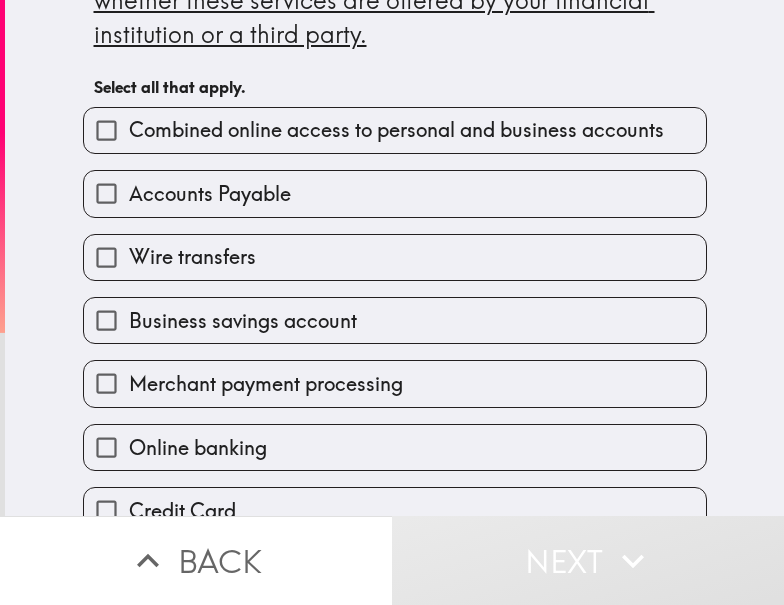 drag, startPoint x: 219, startPoint y: 315, endPoint x: 245, endPoint y: 312, distance: 26.172504 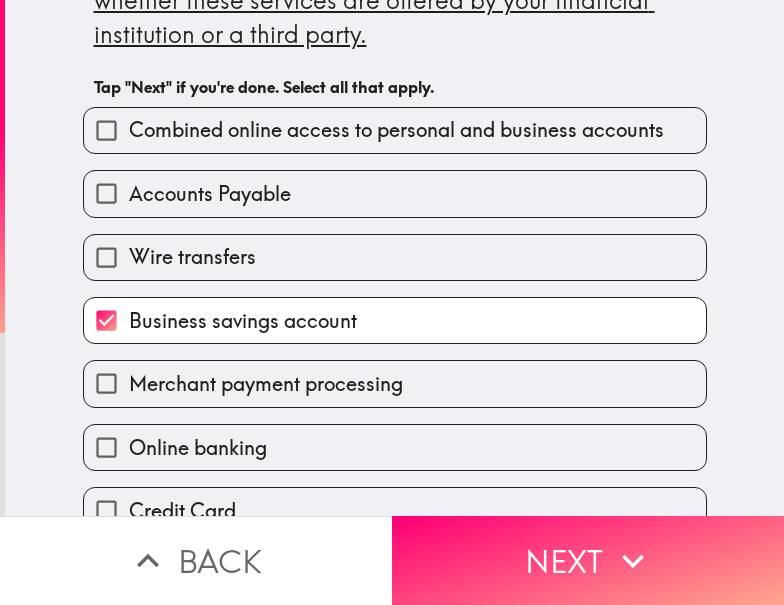 scroll, scrollTop: 300, scrollLeft: 0, axis: vertical 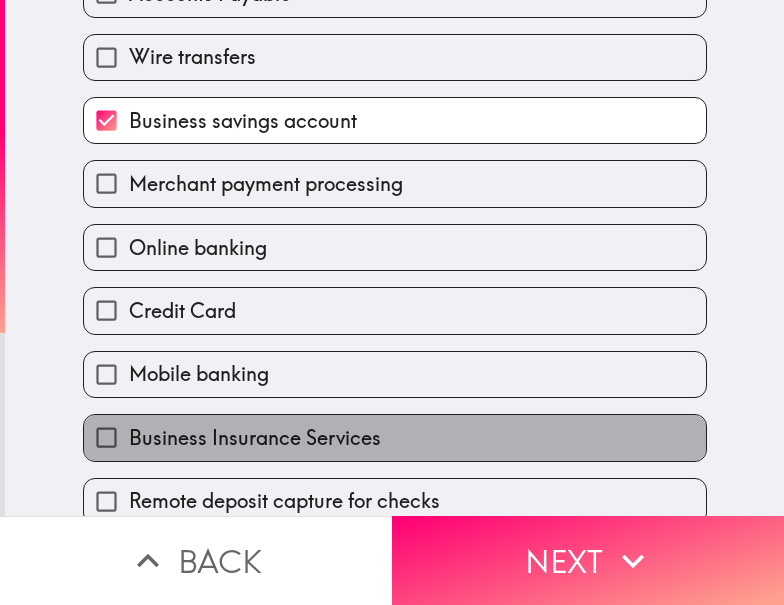 click on "Business Insurance Services" at bounding box center (395, 437) 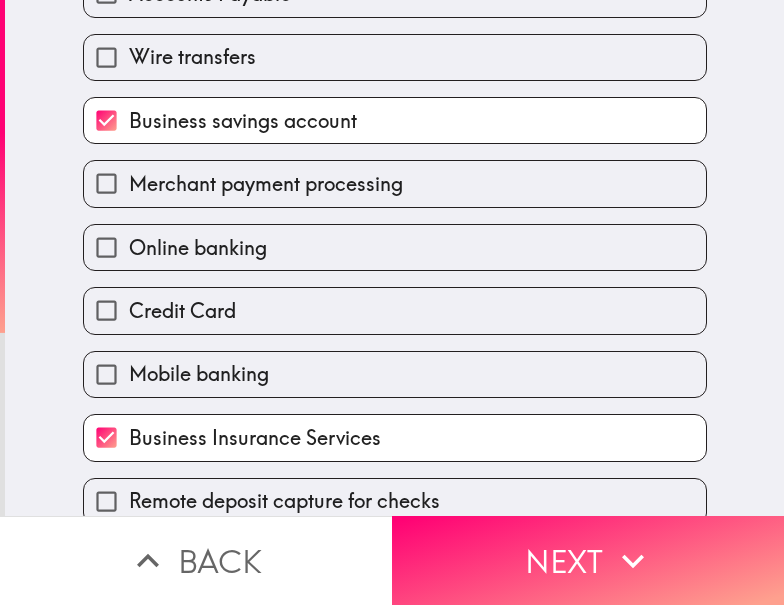 scroll, scrollTop: 600, scrollLeft: 0, axis: vertical 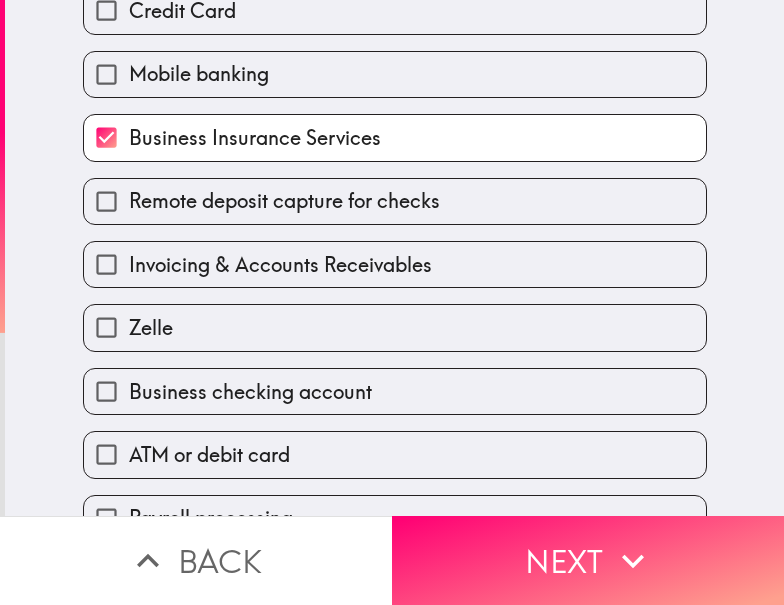 click on "Invoicing & Accounts Receivables" at bounding box center [280, 265] 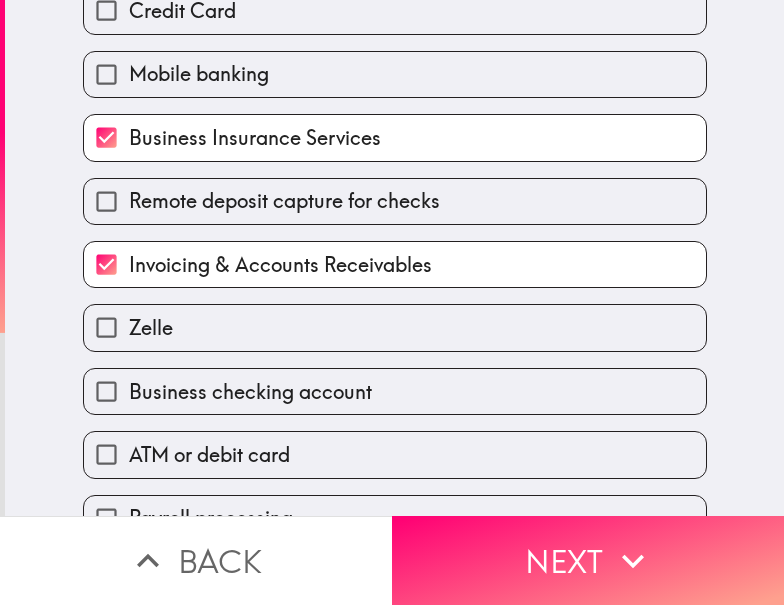 scroll, scrollTop: 707, scrollLeft: 0, axis: vertical 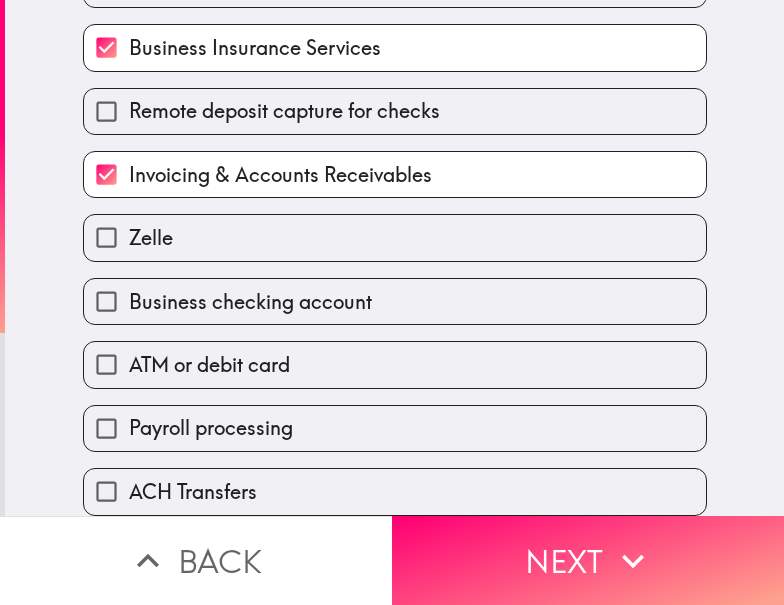 click on "Business checking account" at bounding box center [250, 302] 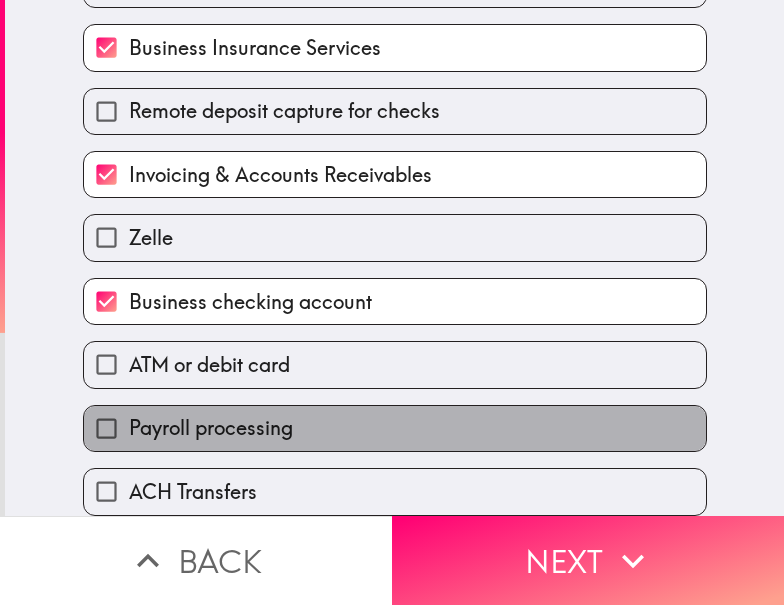 click on "Payroll processing" at bounding box center (211, 428) 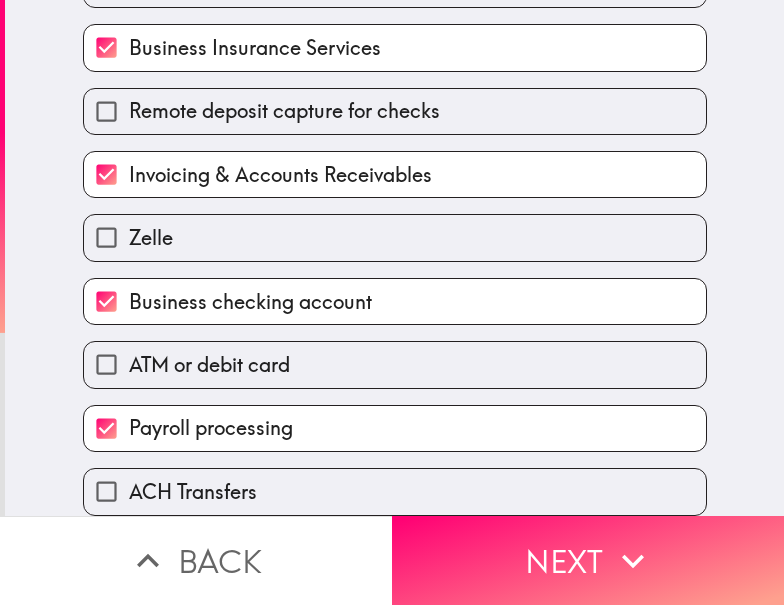 click on "ACH Transfers" at bounding box center (193, 492) 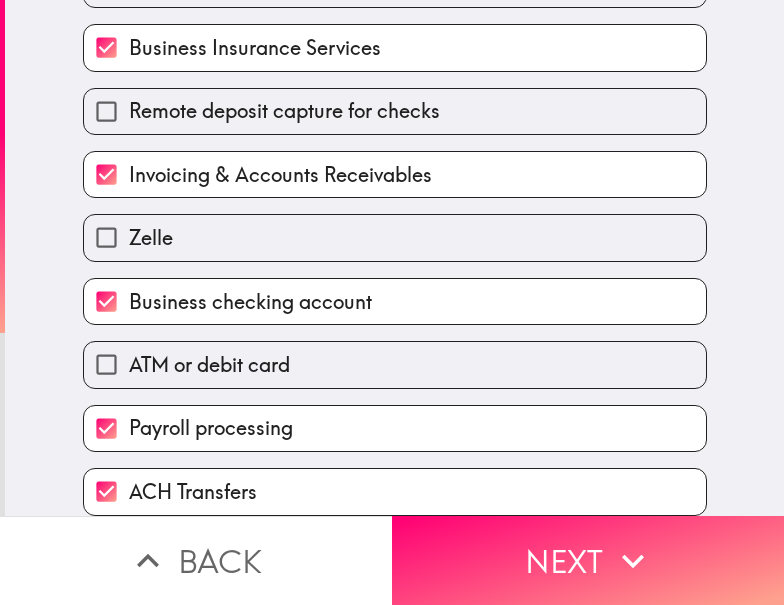 click on "ATM or debit card" at bounding box center [395, 364] 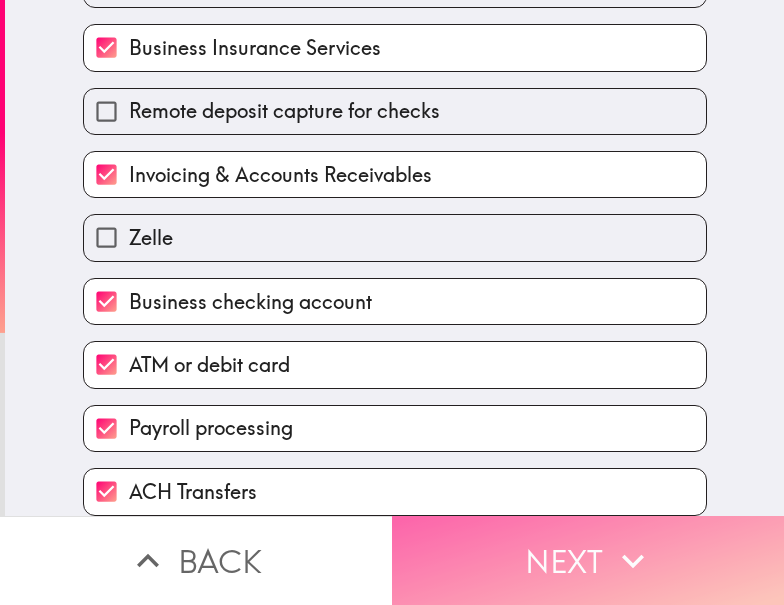 click on "Next" at bounding box center [588, 560] 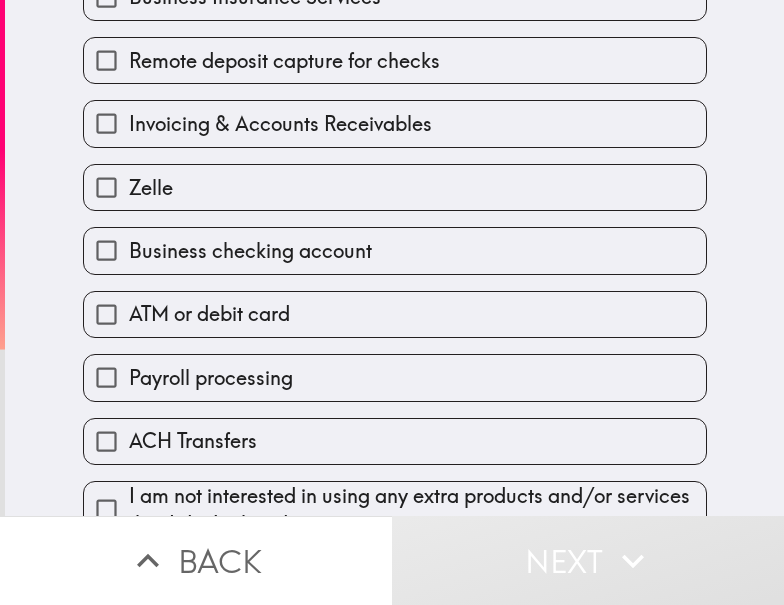 scroll, scrollTop: 507, scrollLeft: 0, axis: vertical 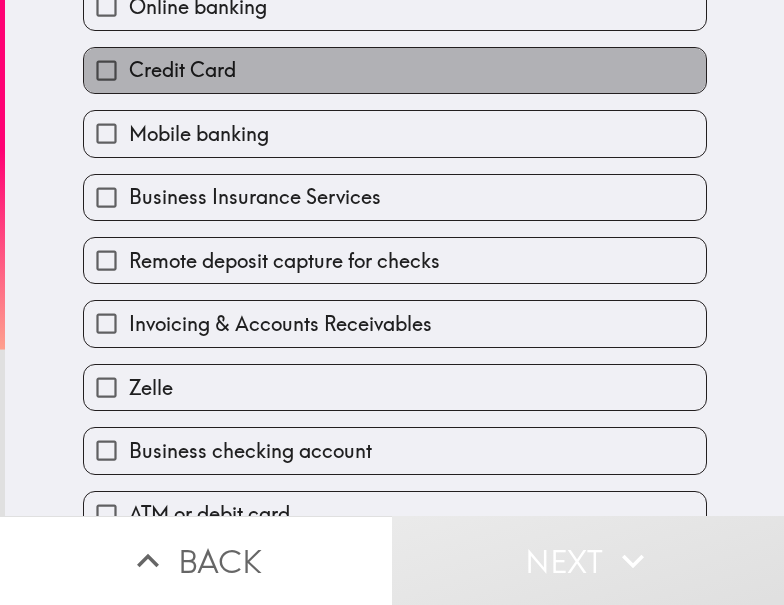click on "Credit Card" at bounding box center (182, 70) 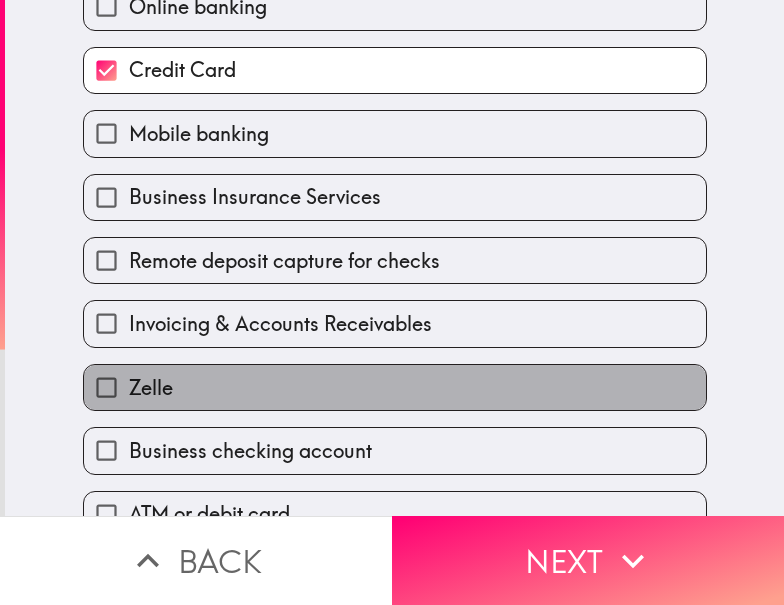 click on "Zelle" at bounding box center [395, 387] 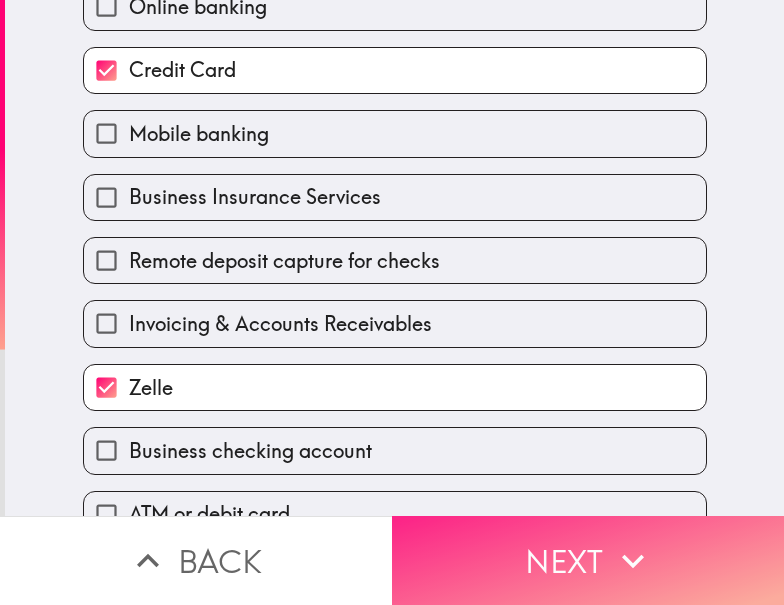 click on "Next" at bounding box center (588, 560) 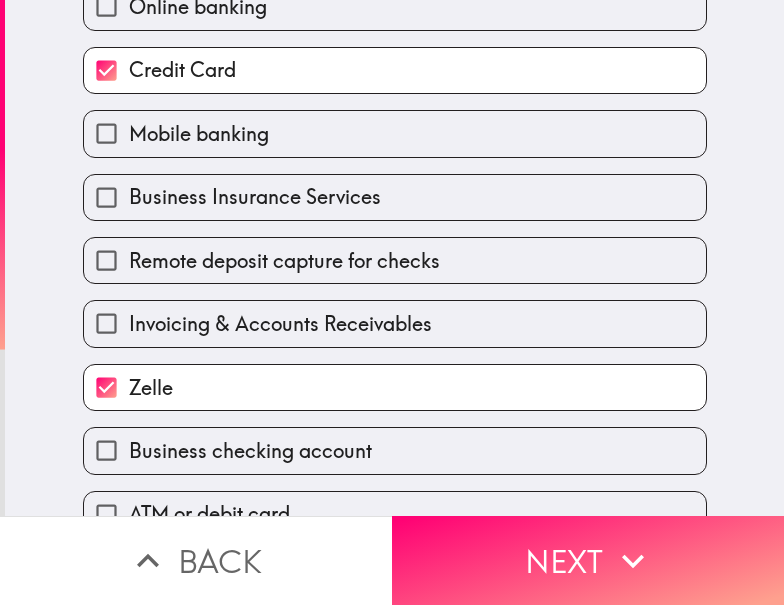 scroll, scrollTop: 0, scrollLeft: 0, axis: both 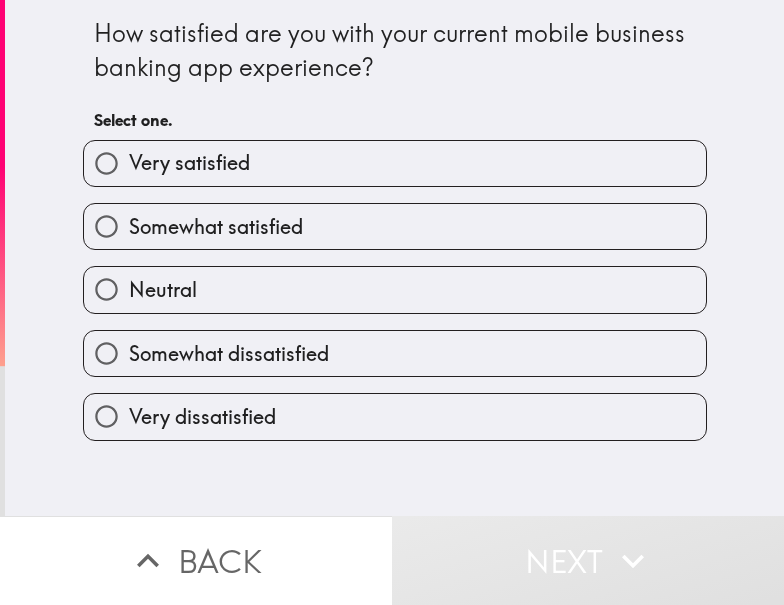 click on "Somewhat satisfied" at bounding box center [395, 226] 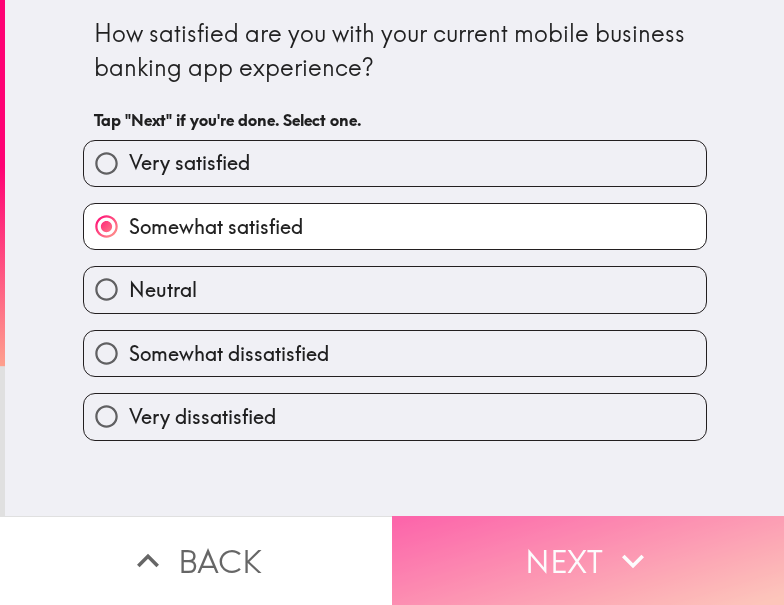 click on "Next" at bounding box center (588, 560) 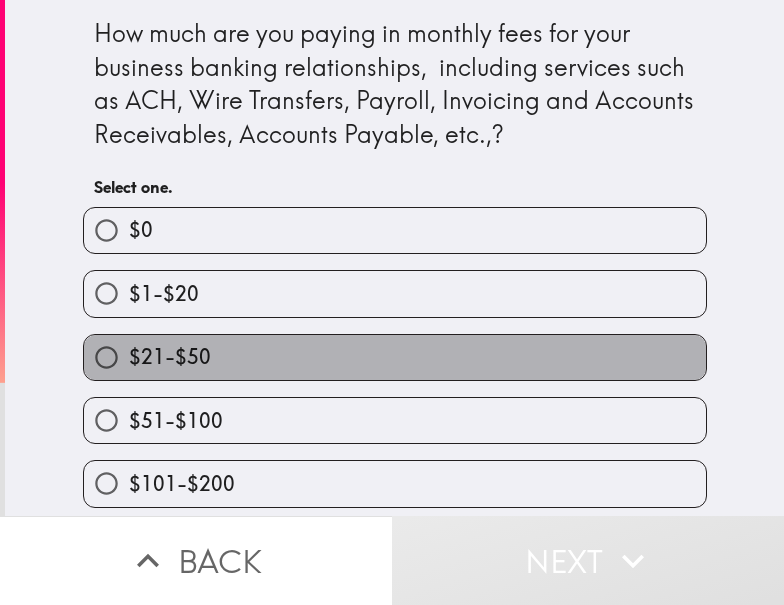 click on "$21-$50" at bounding box center [395, 357] 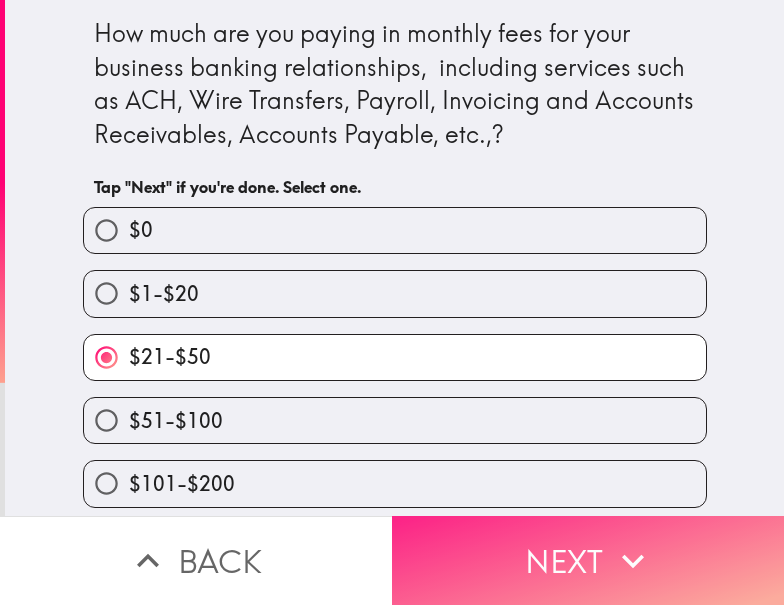 click on "Next" at bounding box center (588, 560) 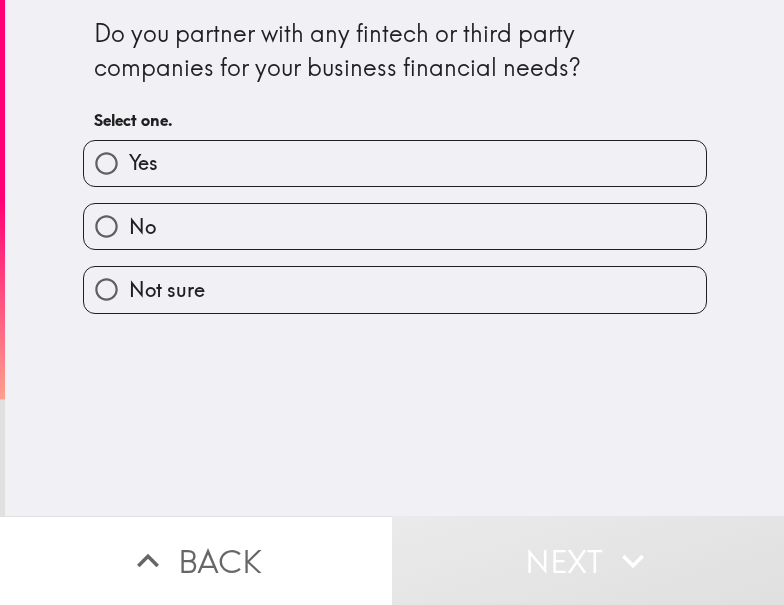 click on "Yes" at bounding box center (395, 163) 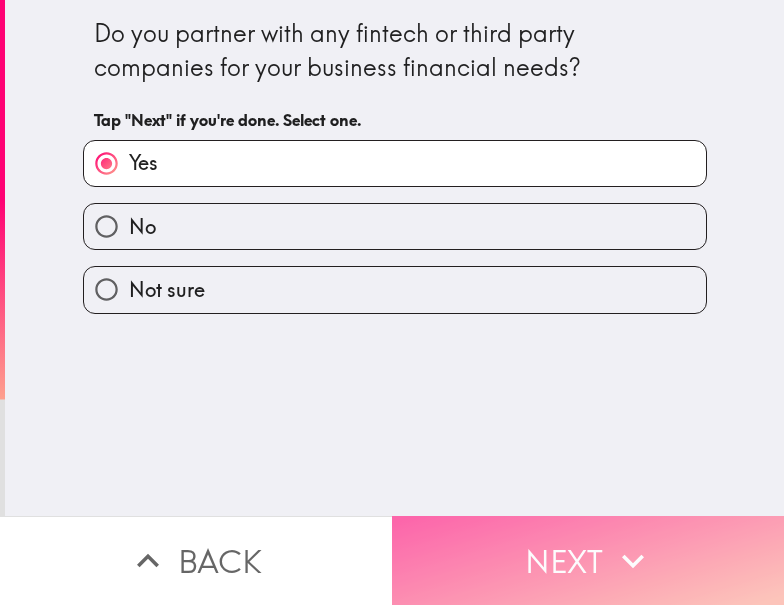 click 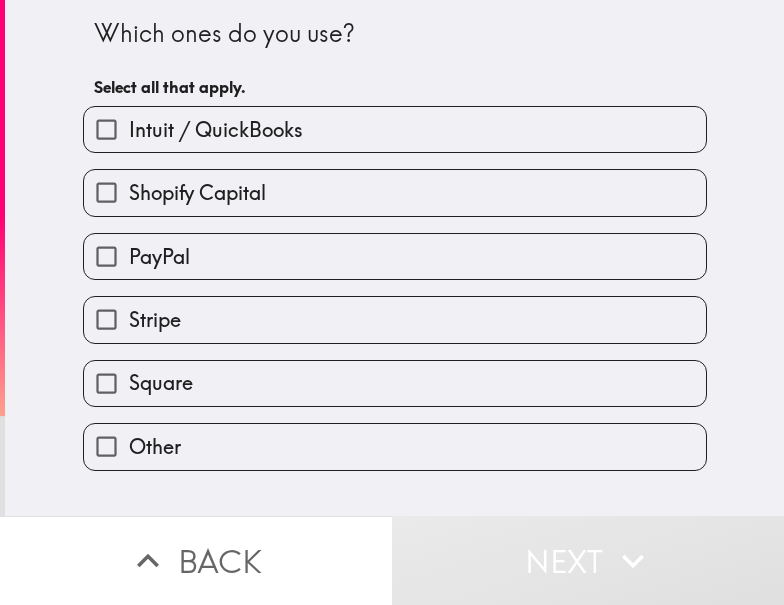 click on "Intuit / QuickBooks" at bounding box center [216, 130] 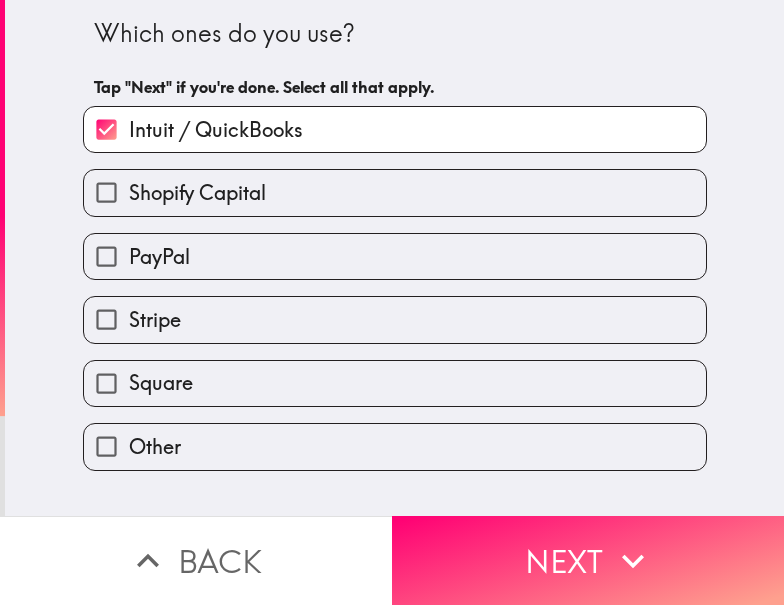 click on "PayPal" at bounding box center (395, 256) 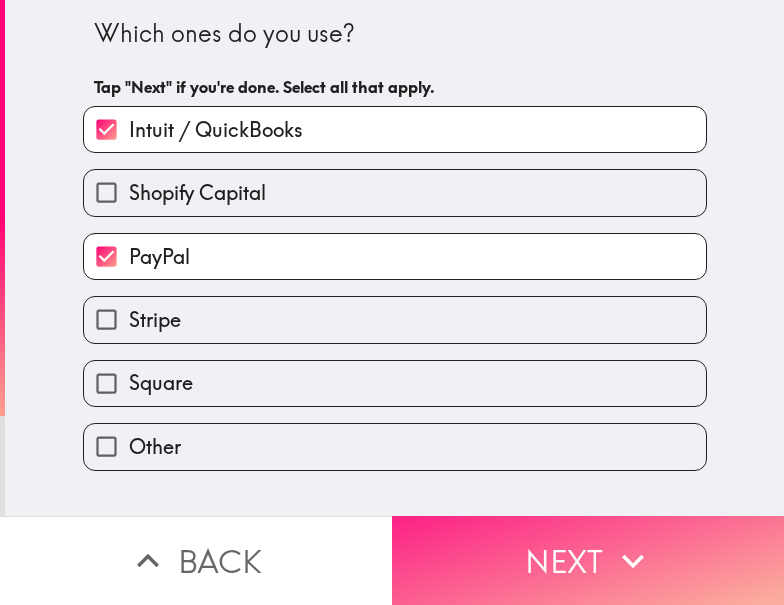 click on "Next" at bounding box center (588, 560) 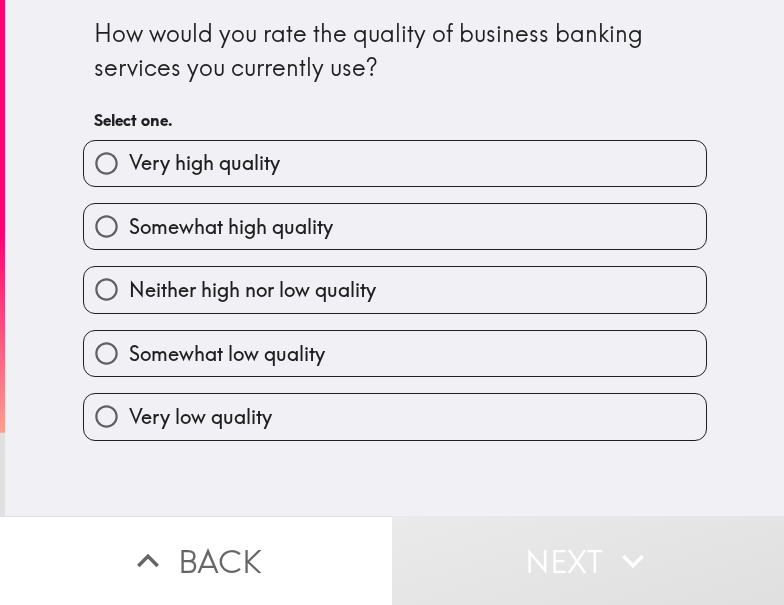 drag, startPoint x: 178, startPoint y: 216, endPoint x: 3, endPoint y: 147, distance: 188.11166 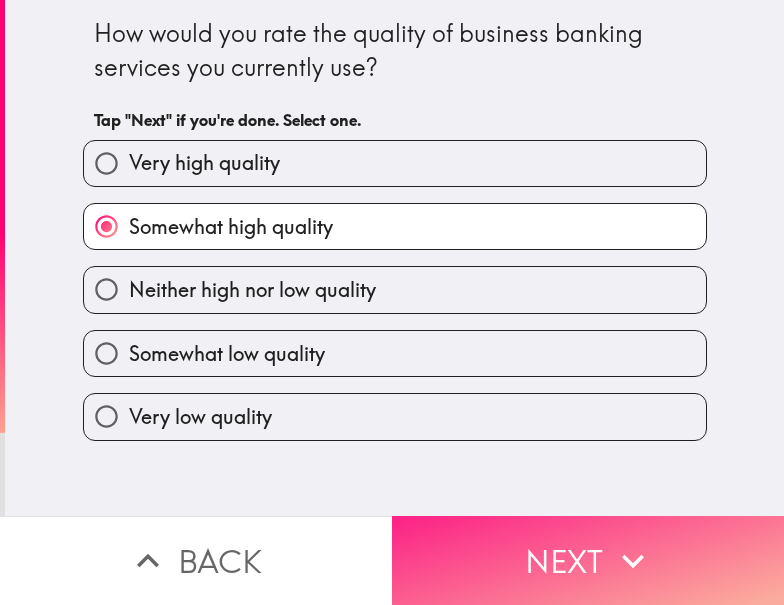click 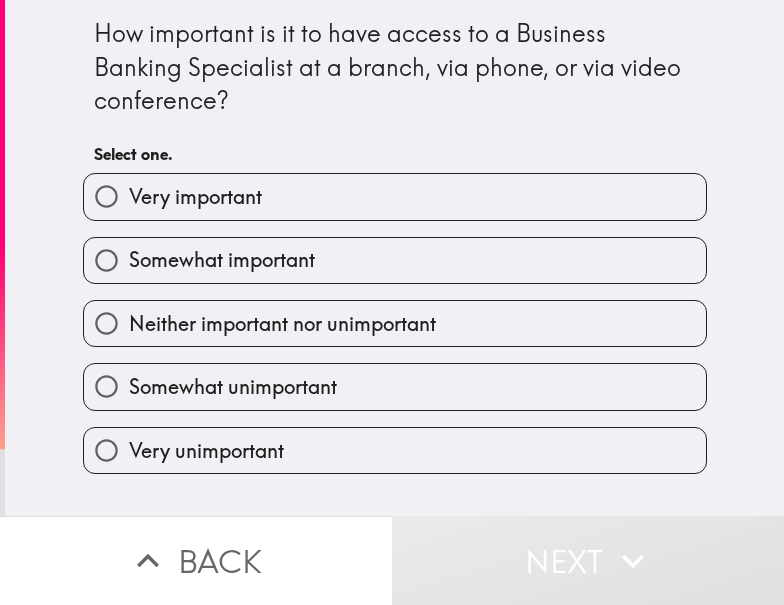 click on "Somewhat important" at bounding box center [222, 260] 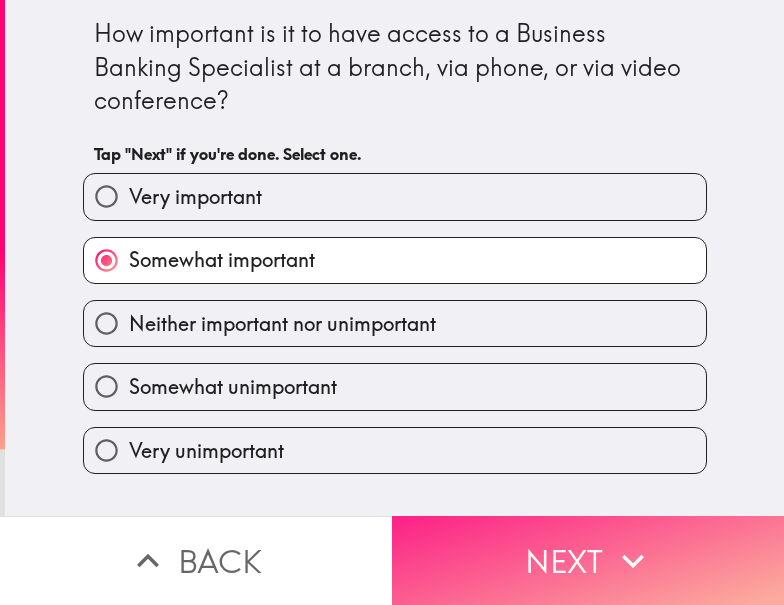 click on "Next" at bounding box center [588, 560] 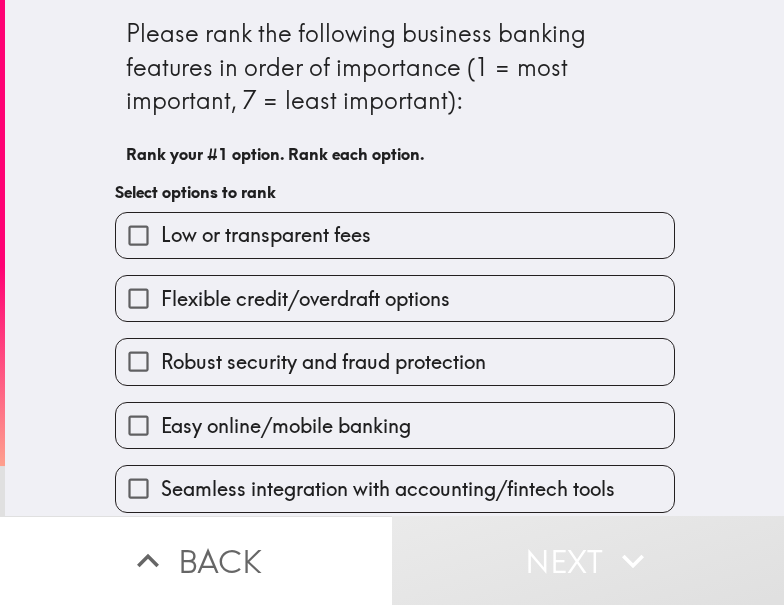 click on "Robust security and fraud protection" at bounding box center [323, 362] 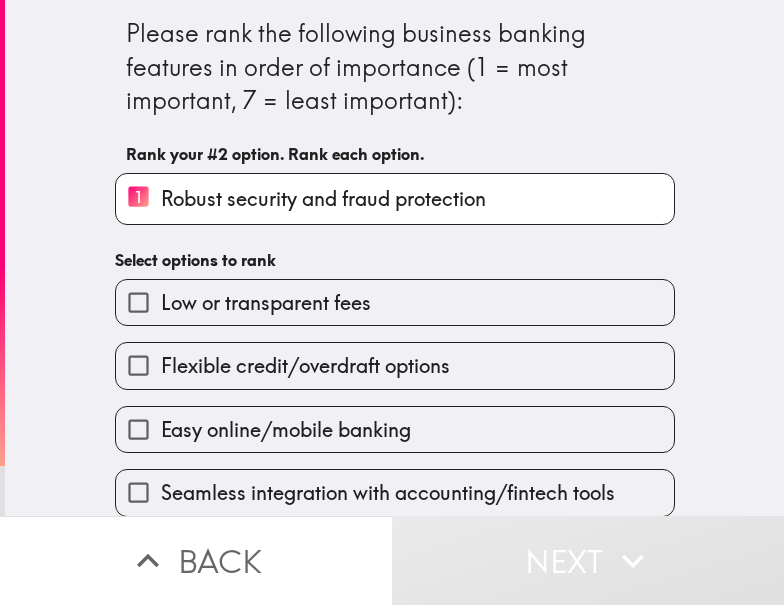 click on "Low or transparent fees" at bounding box center (395, 302) 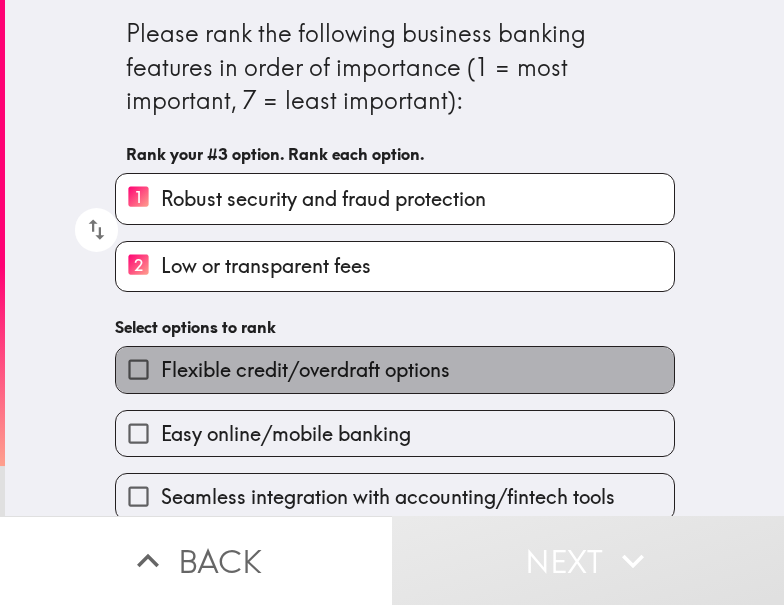 click on "Flexible credit/overdraft options" at bounding box center [305, 370] 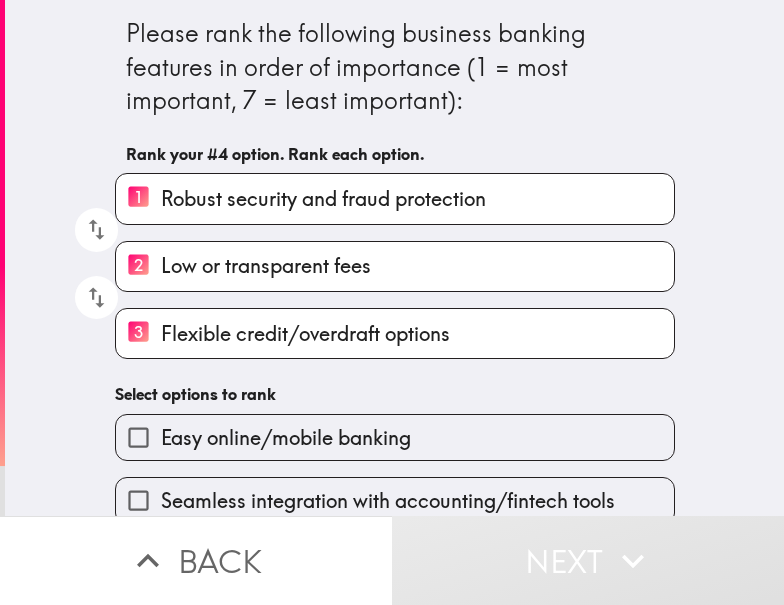 scroll, scrollTop: 153, scrollLeft: 0, axis: vertical 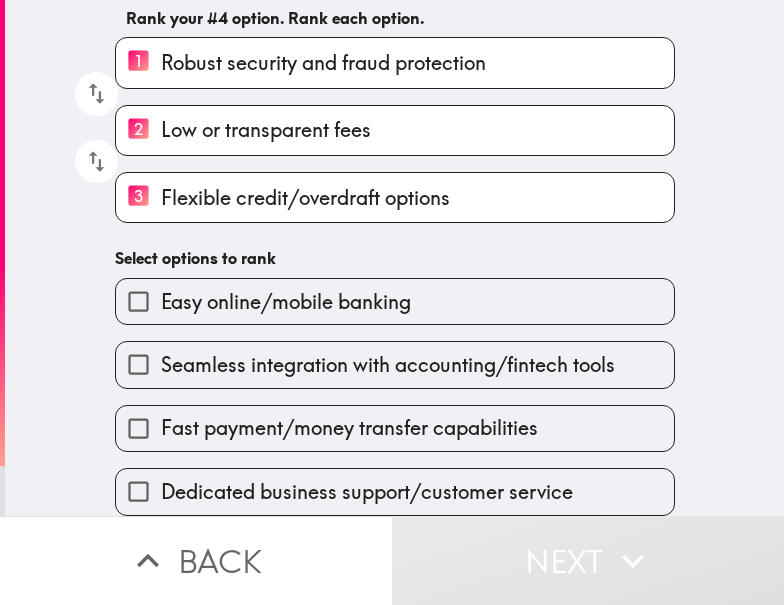 click on "Seamless integration with accounting/fintech tools" at bounding box center [395, 364] 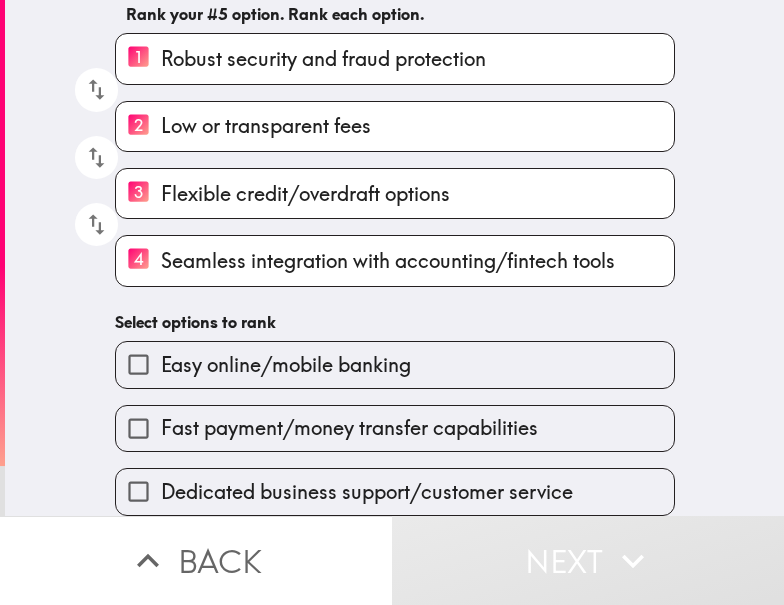 click on "Dedicated business support/customer service" at bounding box center (387, 483) 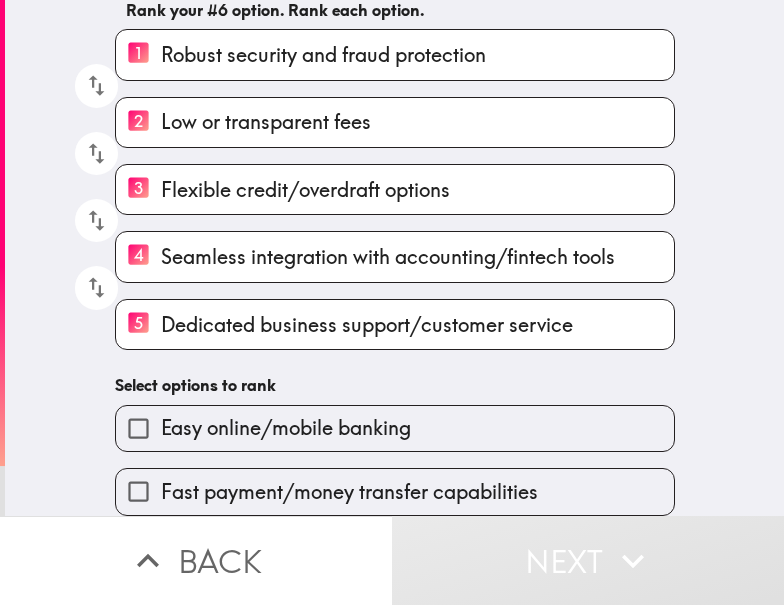 scroll, scrollTop: 156, scrollLeft: 0, axis: vertical 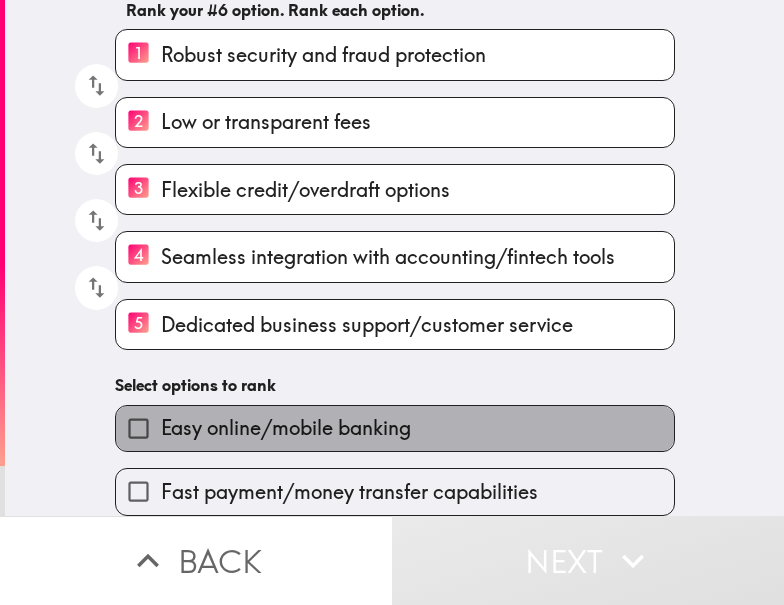 click on "Easy online/mobile banking" at bounding box center (286, 428) 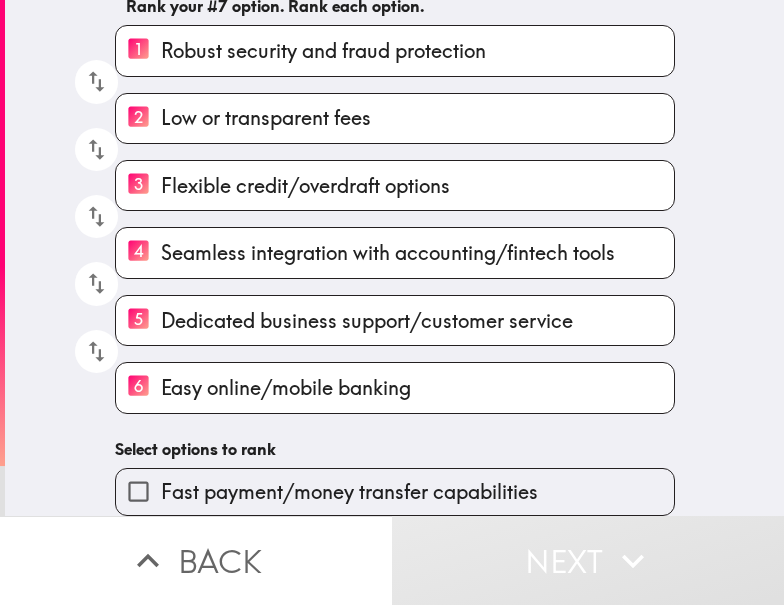 click on "Fast payment/money transfer capabilities" at bounding box center (349, 492) 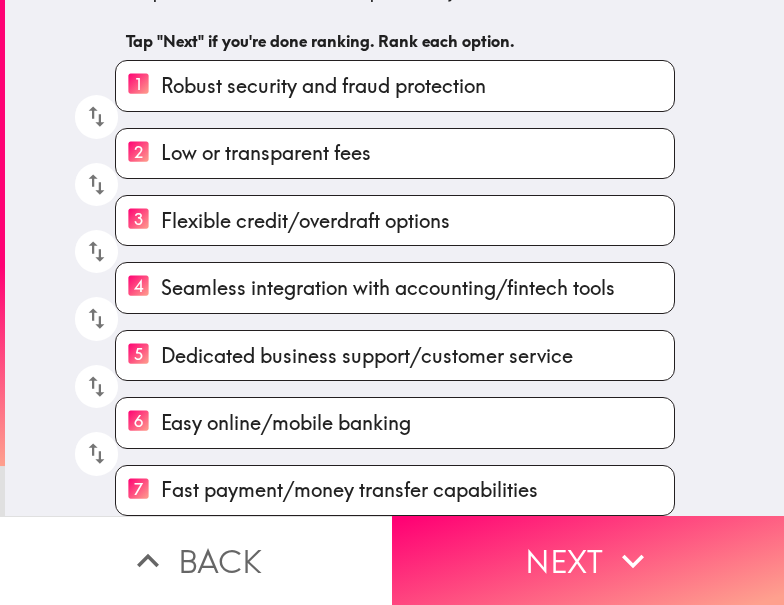 scroll, scrollTop: 130, scrollLeft: 0, axis: vertical 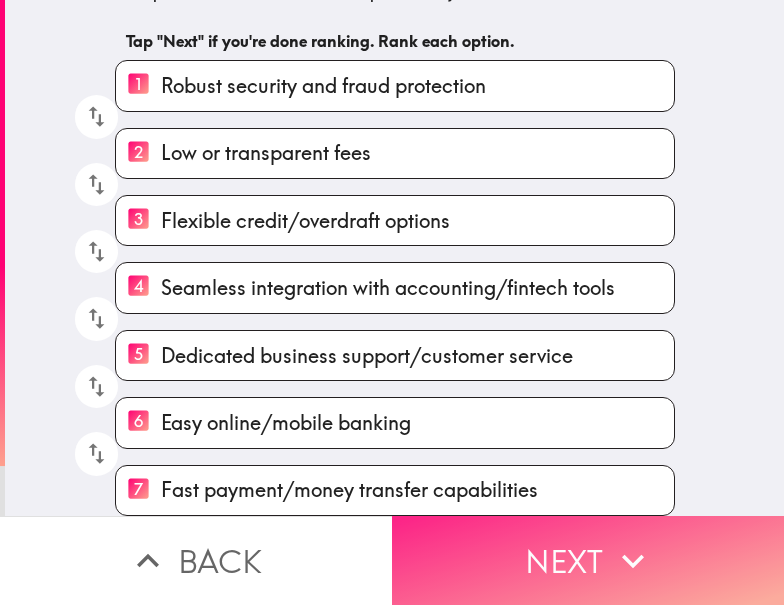 click on "Next" at bounding box center [588, 560] 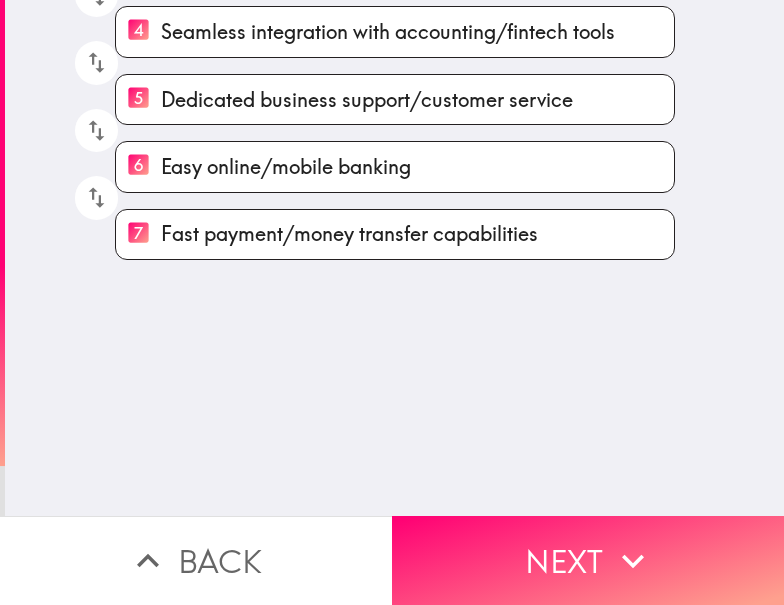 scroll, scrollTop: 0, scrollLeft: 0, axis: both 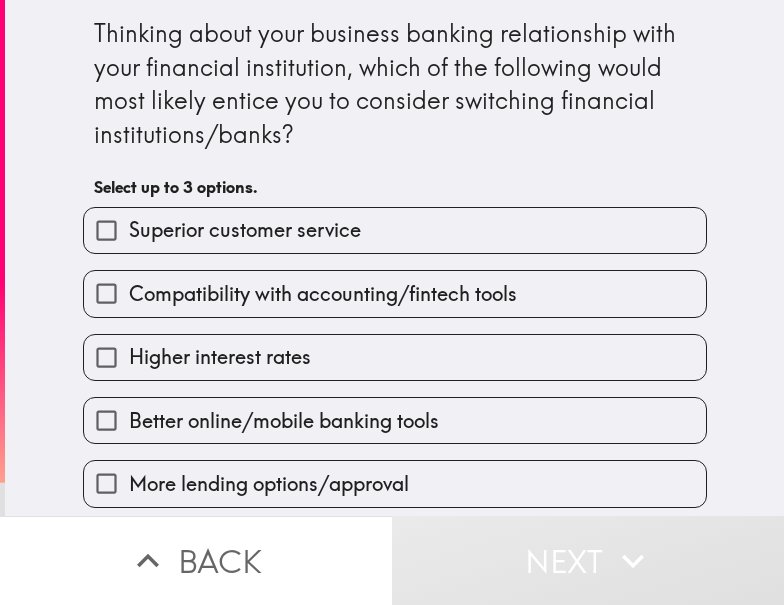 click on "Higher interest rates" at bounding box center [387, 349] 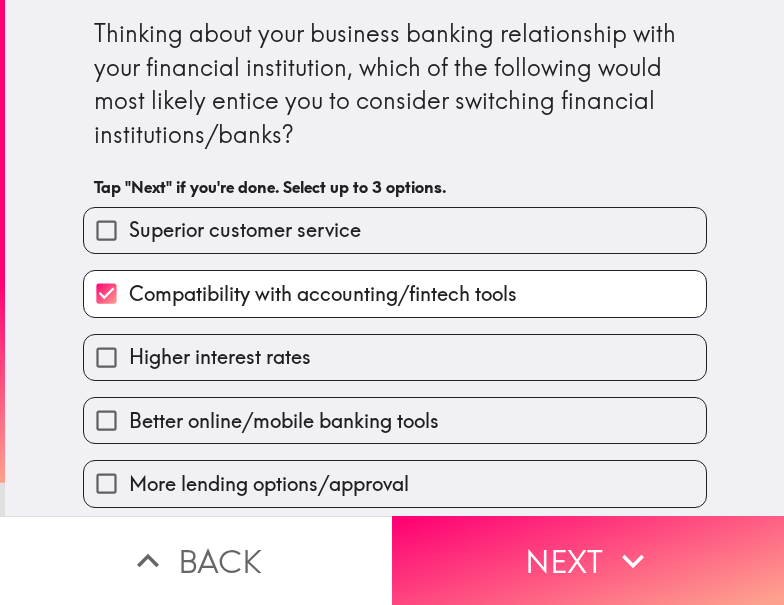 click on "Better online/mobile banking tools" at bounding box center (387, 412) 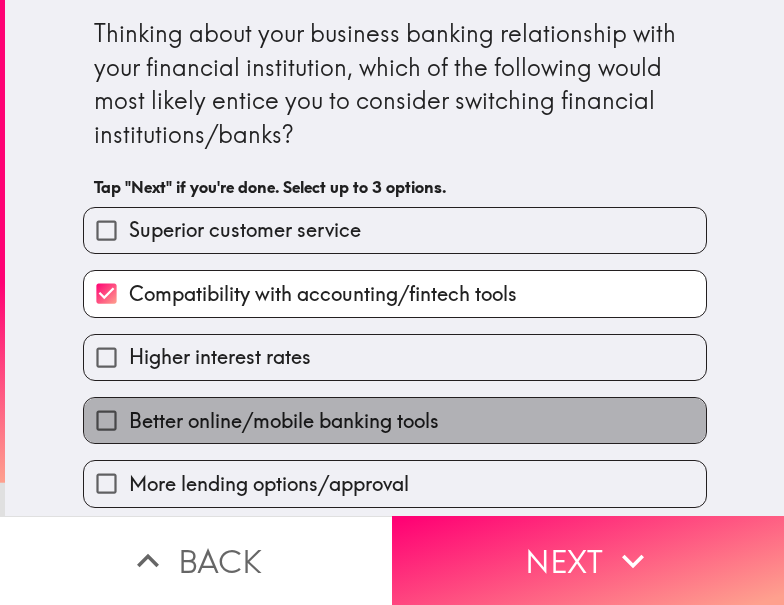 click on "Better online/mobile banking tools" at bounding box center (284, 421) 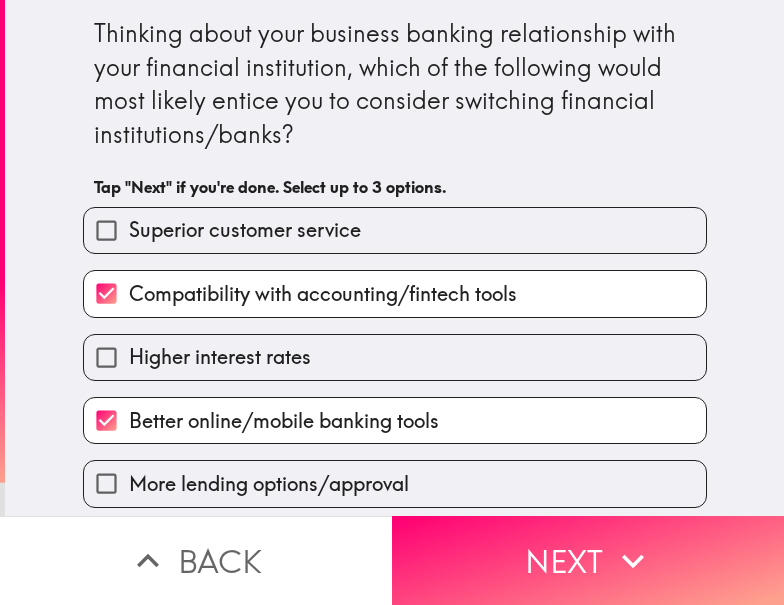 click on "Higher interest rates" at bounding box center (395, 357) 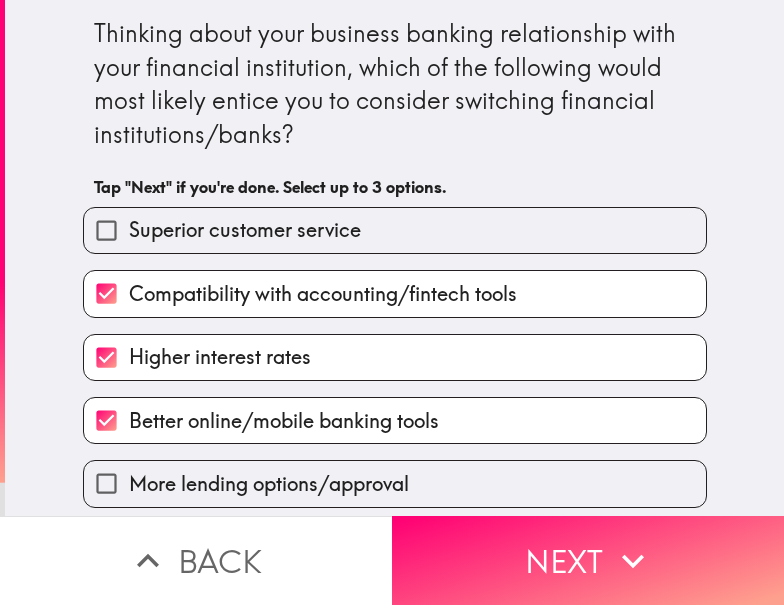 scroll, scrollTop: 199, scrollLeft: 0, axis: vertical 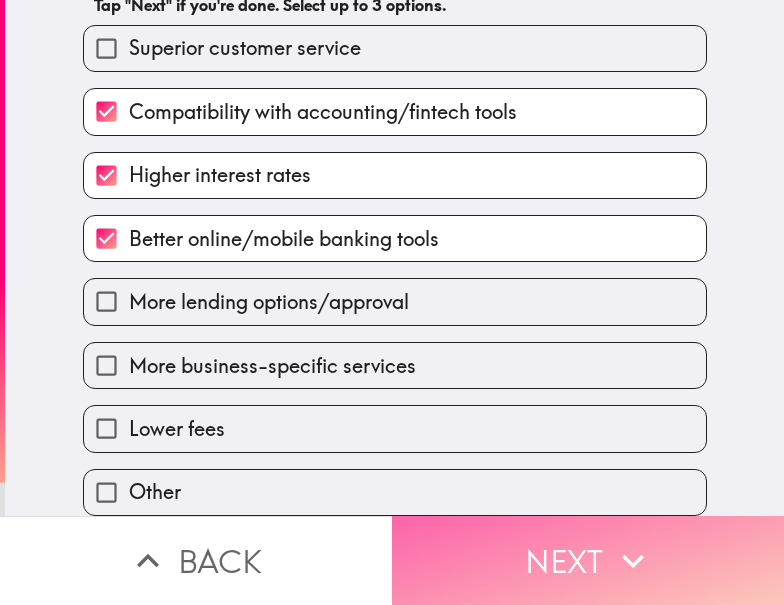 click on "Next" at bounding box center (588, 560) 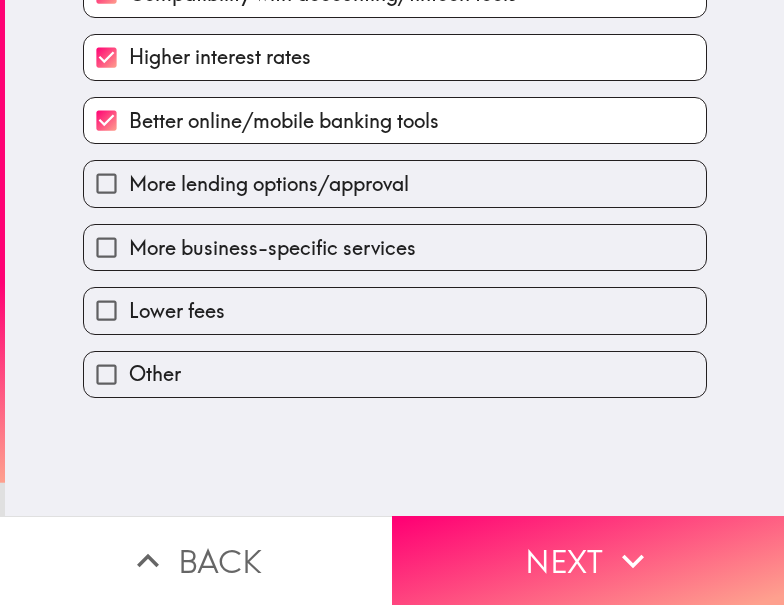 scroll, scrollTop: 0, scrollLeft: 0, axis: both 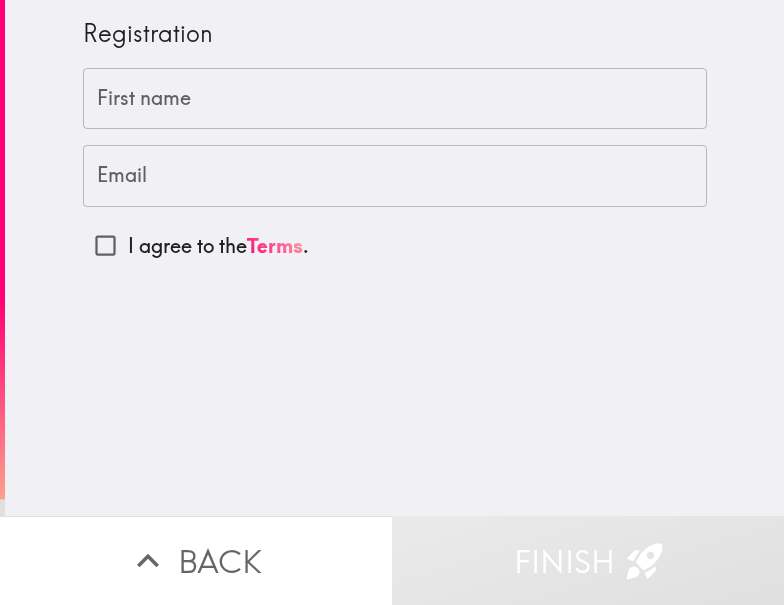 drag, startPoint x: 133, startPoint y: 190, endPoint x: 41, endPoint y: 226, distance: 98.79271 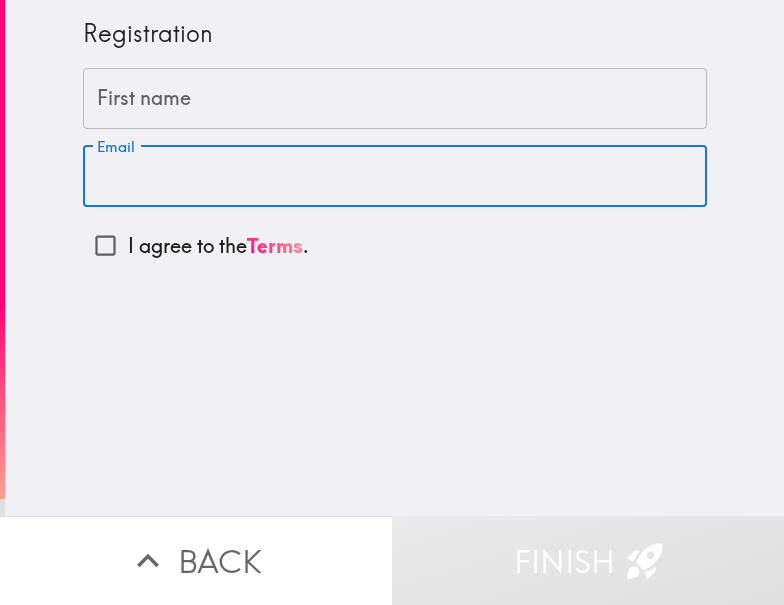 paste on "[EMAIL]" 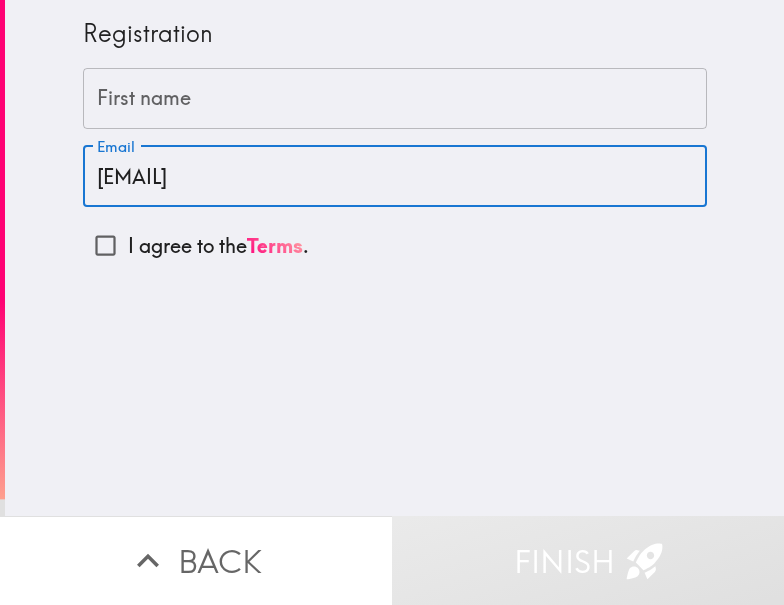 type on "[EMAIL]" 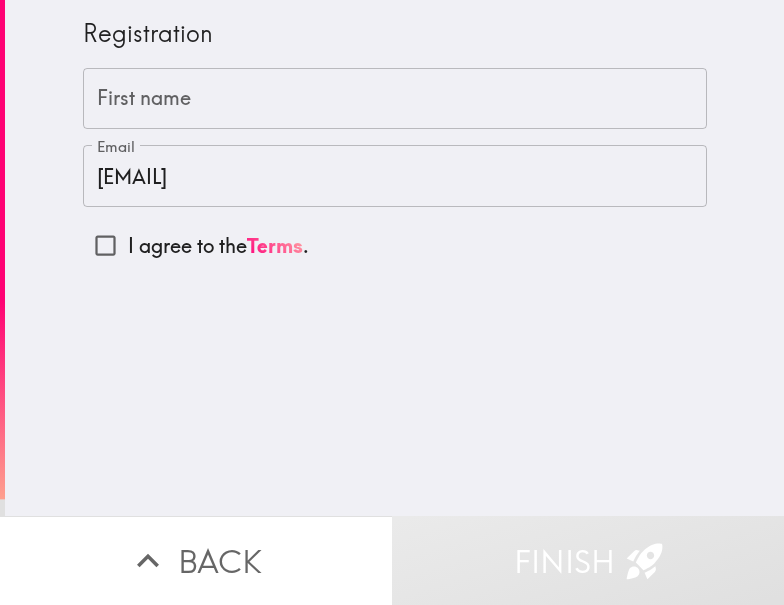 drag, startPoint x: 747, startPoint y: 73, endPoint x: 583, endPoint y: 99, distance: 166.04819 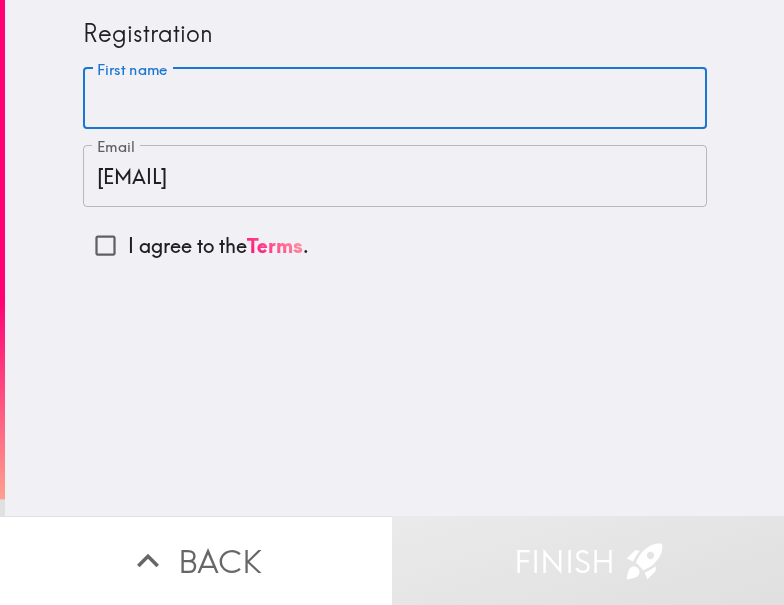 click on "First name" at bounding box center [395, 99] 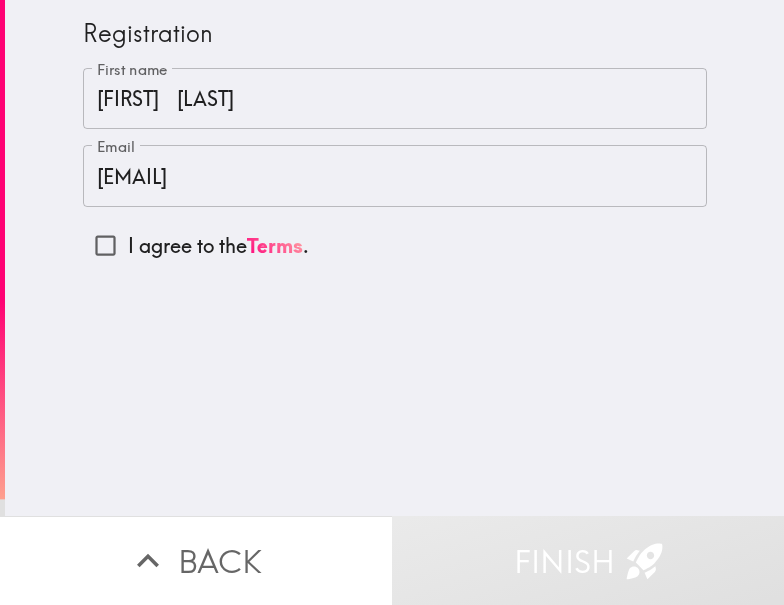 click on "[FIRST]	[LAST]" at bounding box center (395, 99) 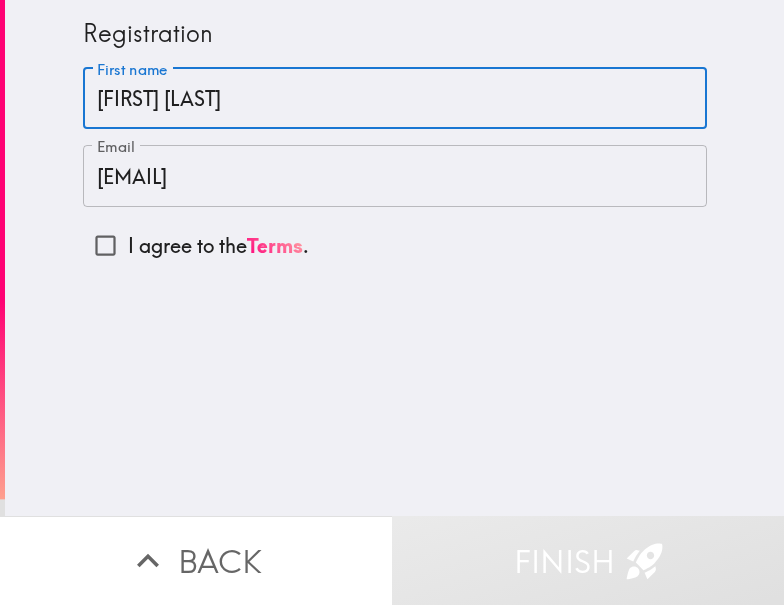 type on "[FIRST] [LAST]" 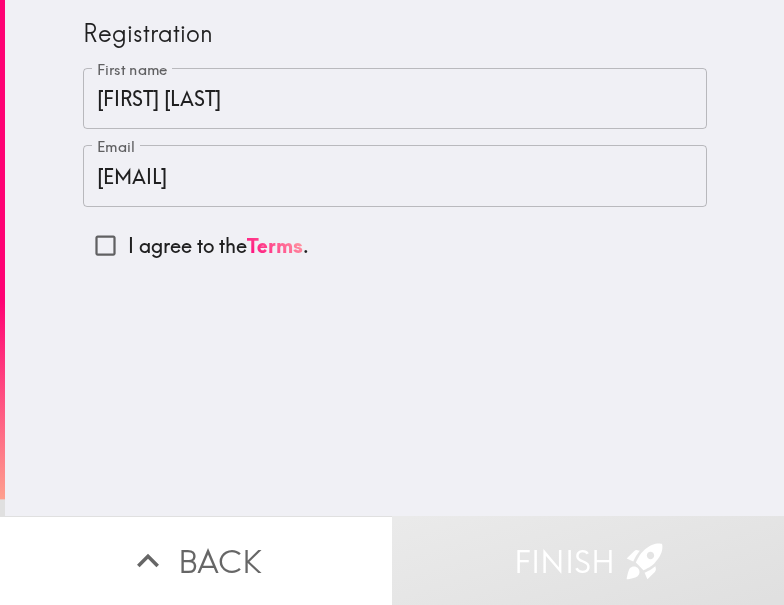 drag, startPoint x: 84, startPoint y: 245, endPoint x: 132, endPoint y: 314, distance: 84.05355 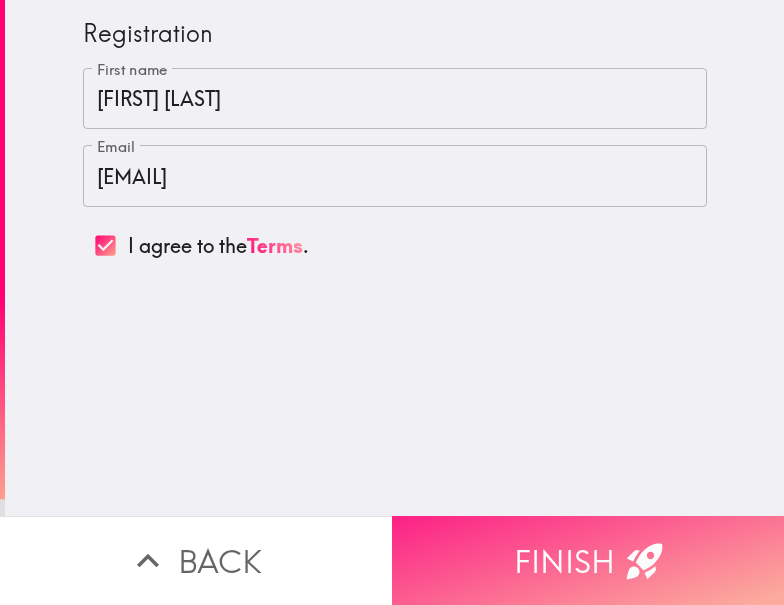 click on "Finish" at bounding box center (588, 560) 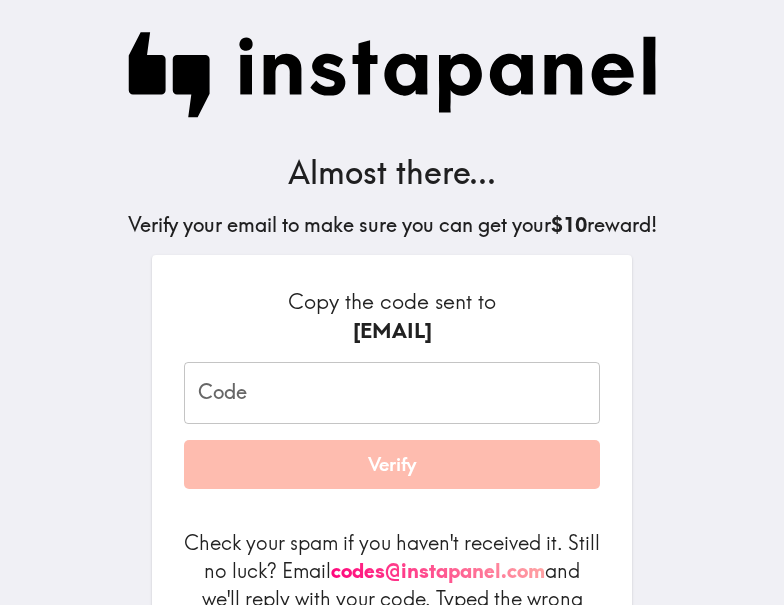 click on "Code" at bounding box center [392, 393] 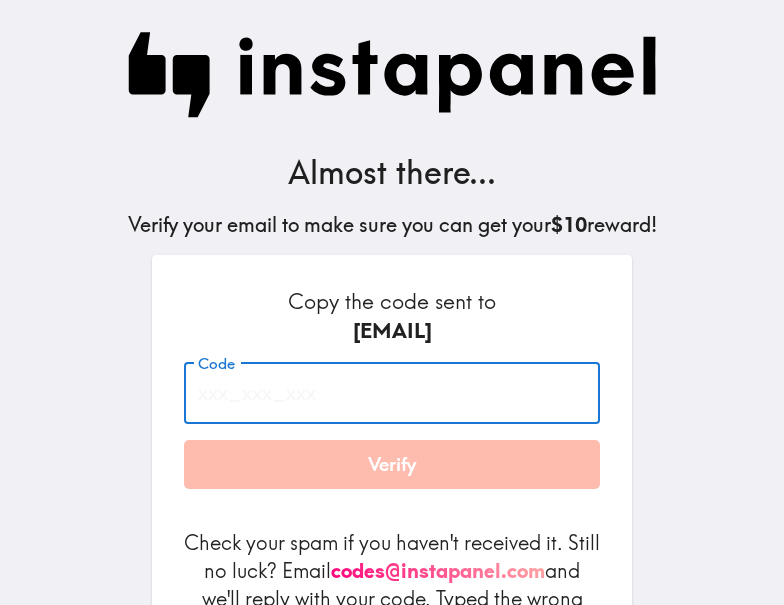 paste on "EQd_ktB_idK" 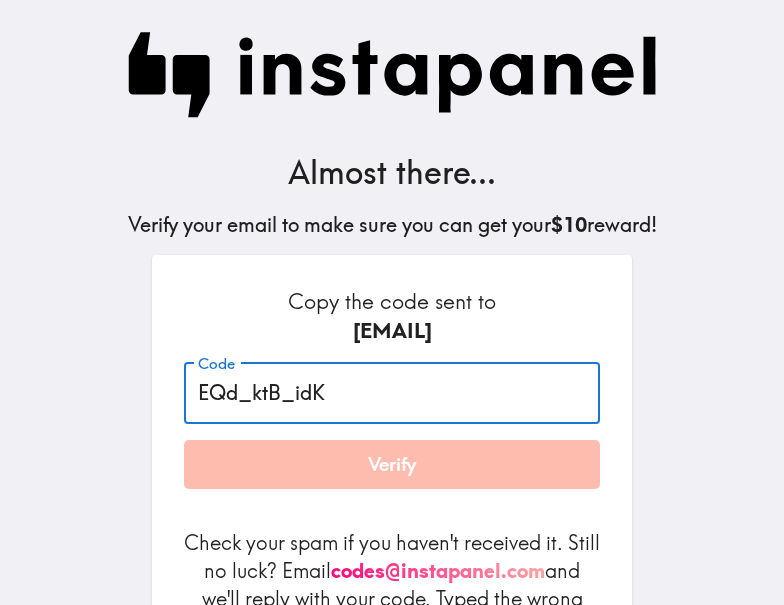 type on "EQd_ktB_idK" 